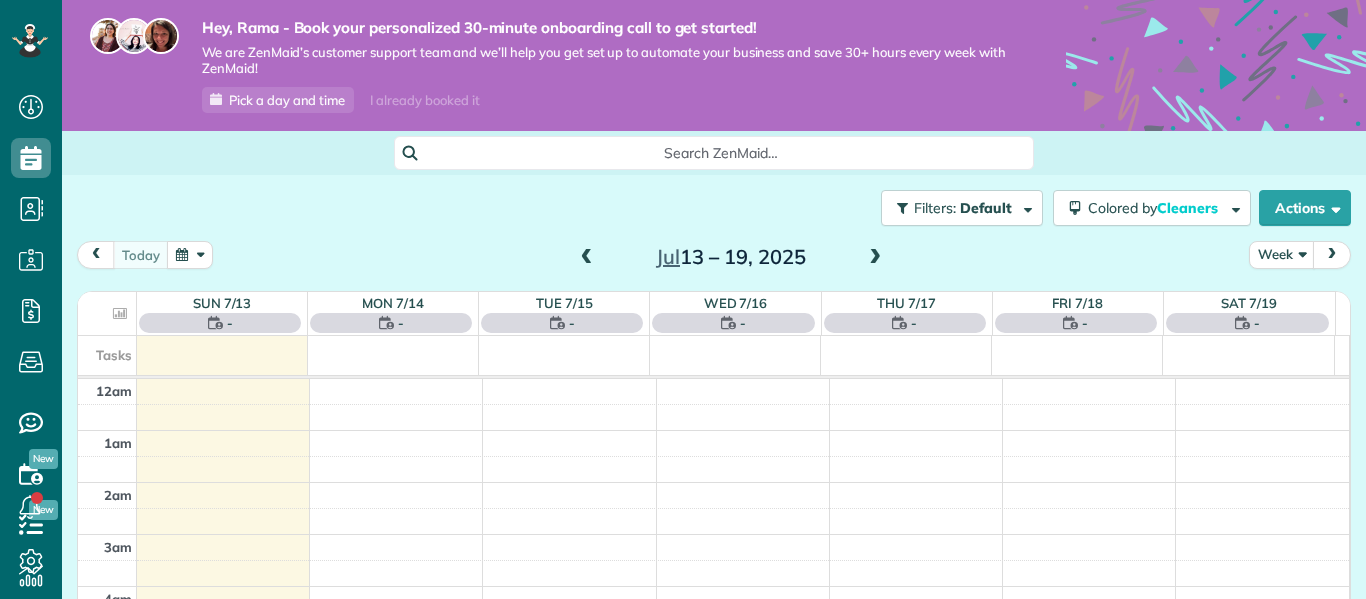 scroll, scrollTop: 0, scrollLeft: 0, axis: both 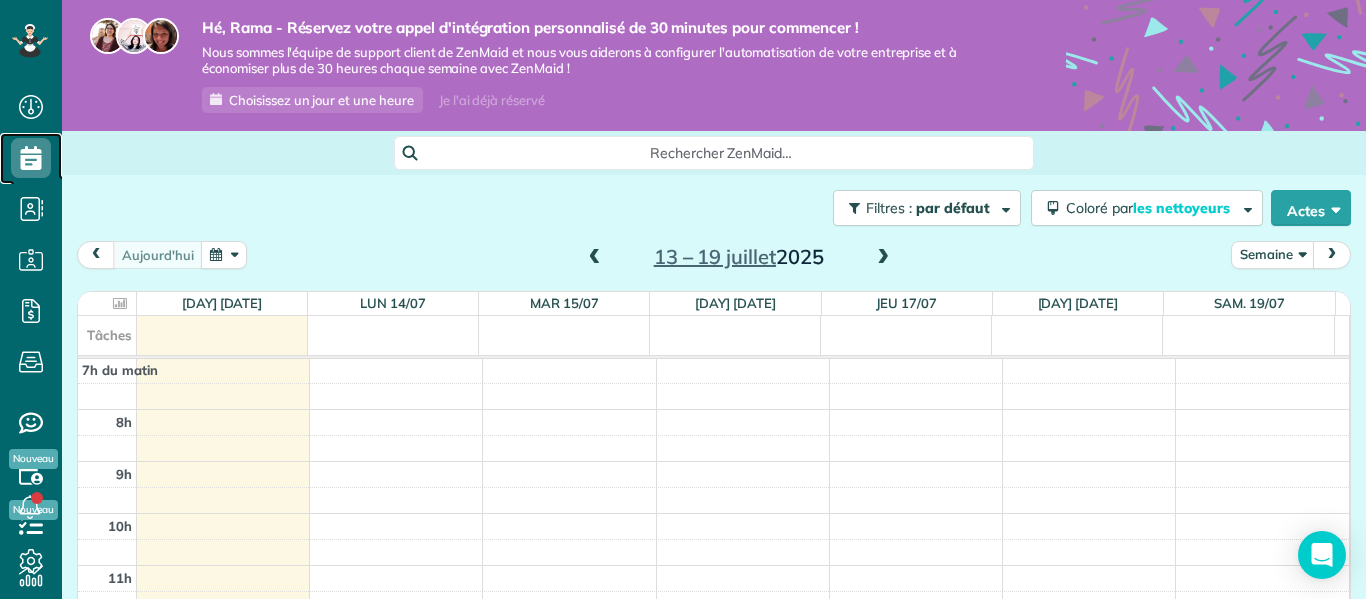 click 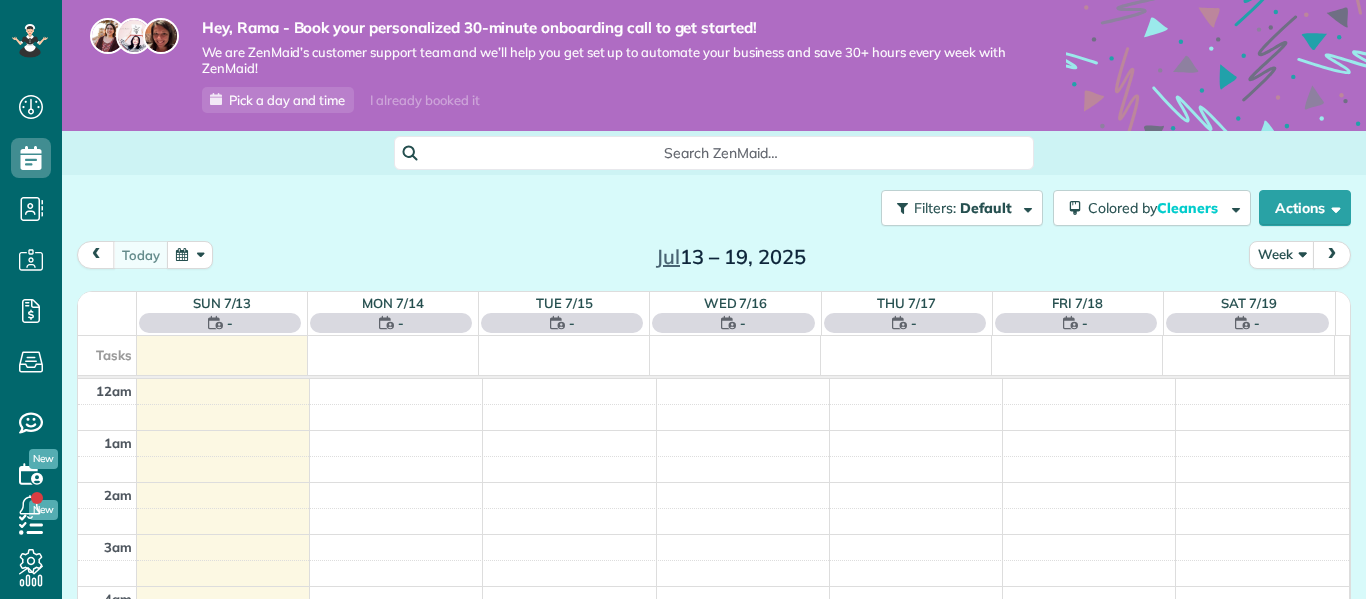 scroll, scrollTop: 0, scrollLeft: 0, axis: both 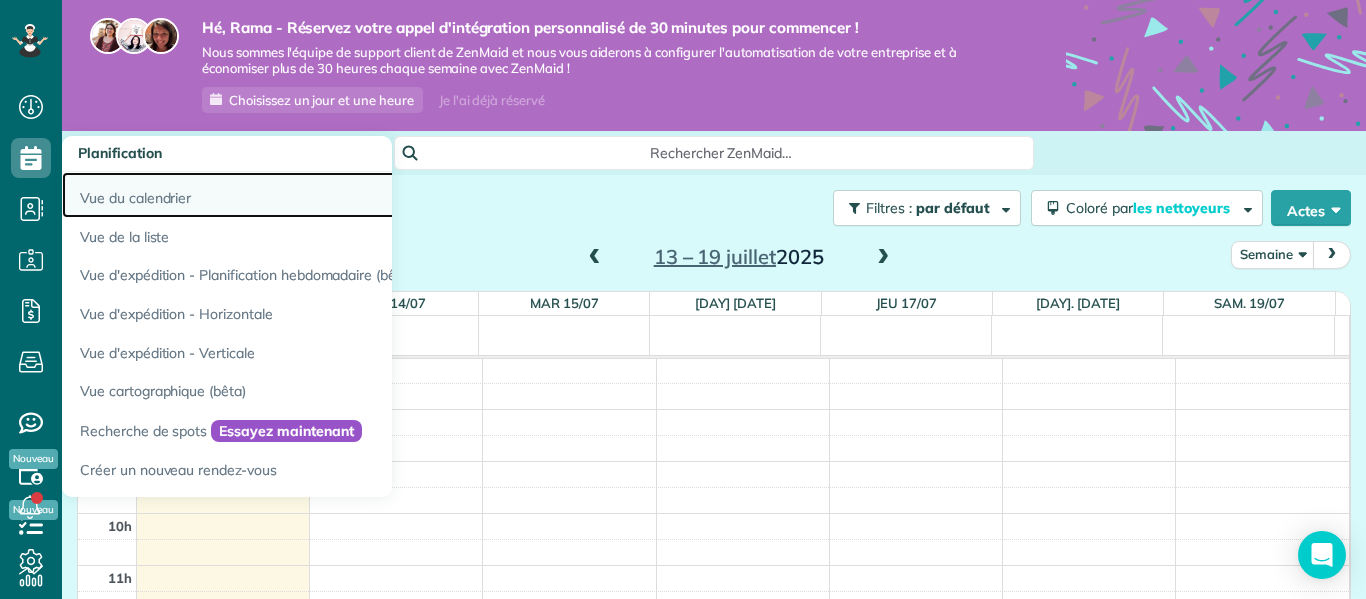 click on "Vue du calendrier" at bounding box center [135, 198] 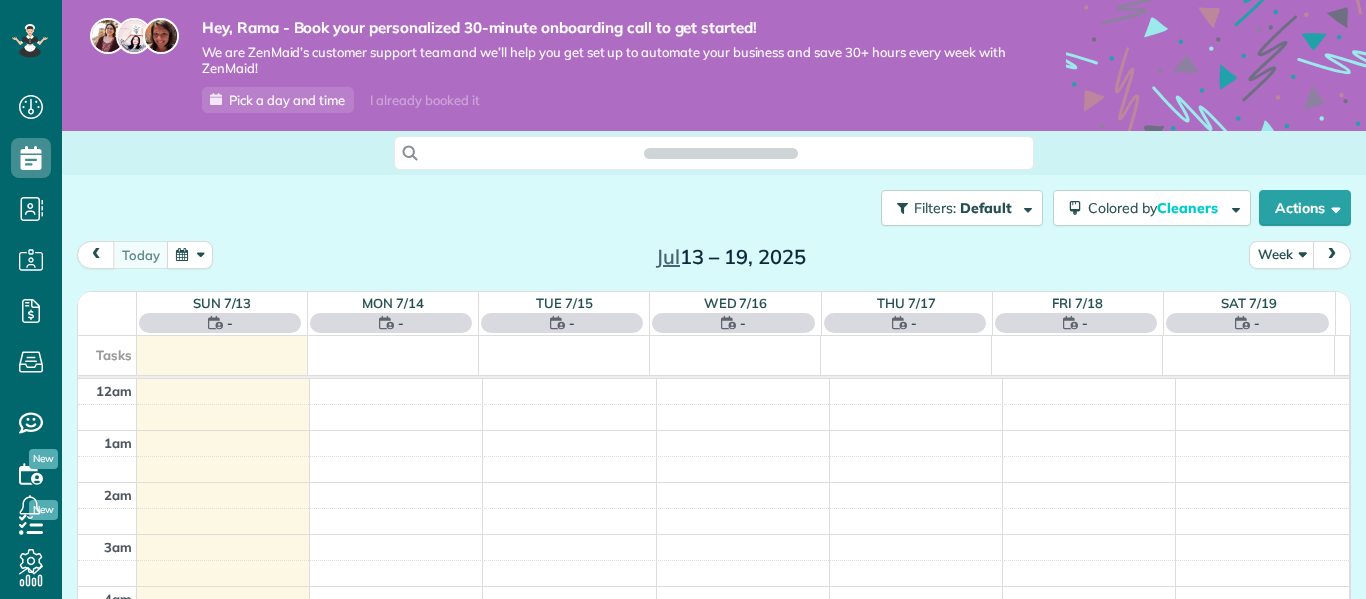 scroll, scrollTop: 0, scrollLeft: 0, axis: both 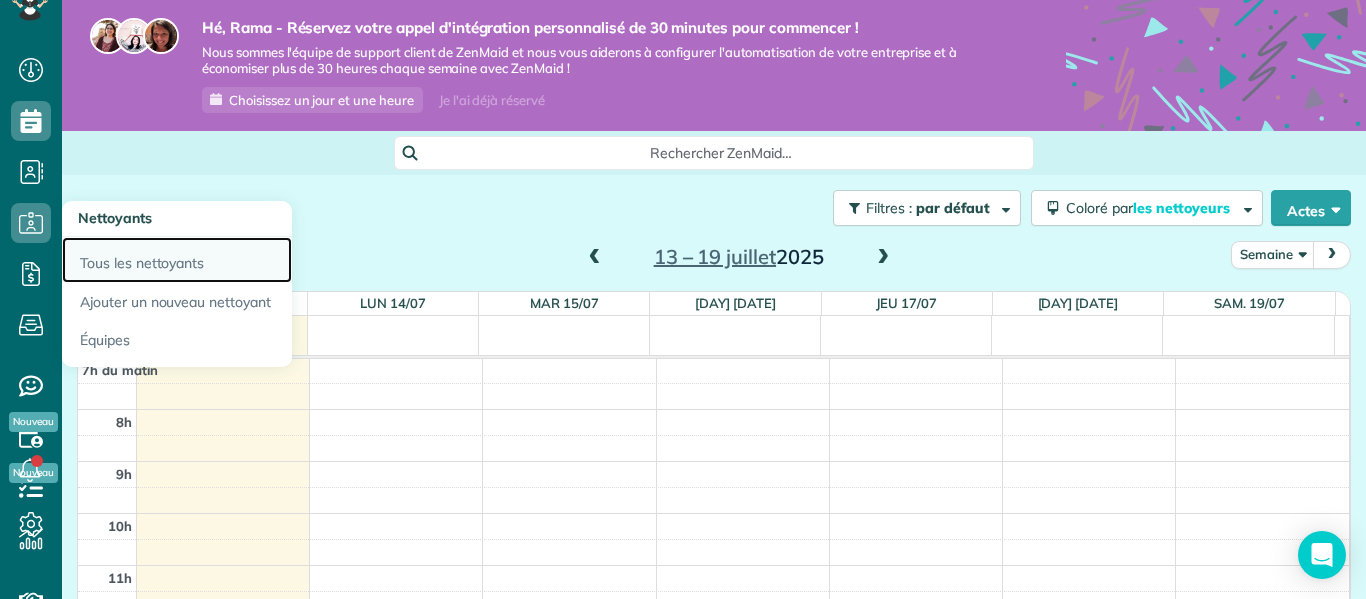 click on "Tous les nettoyants" at bounding box center [142, 263] 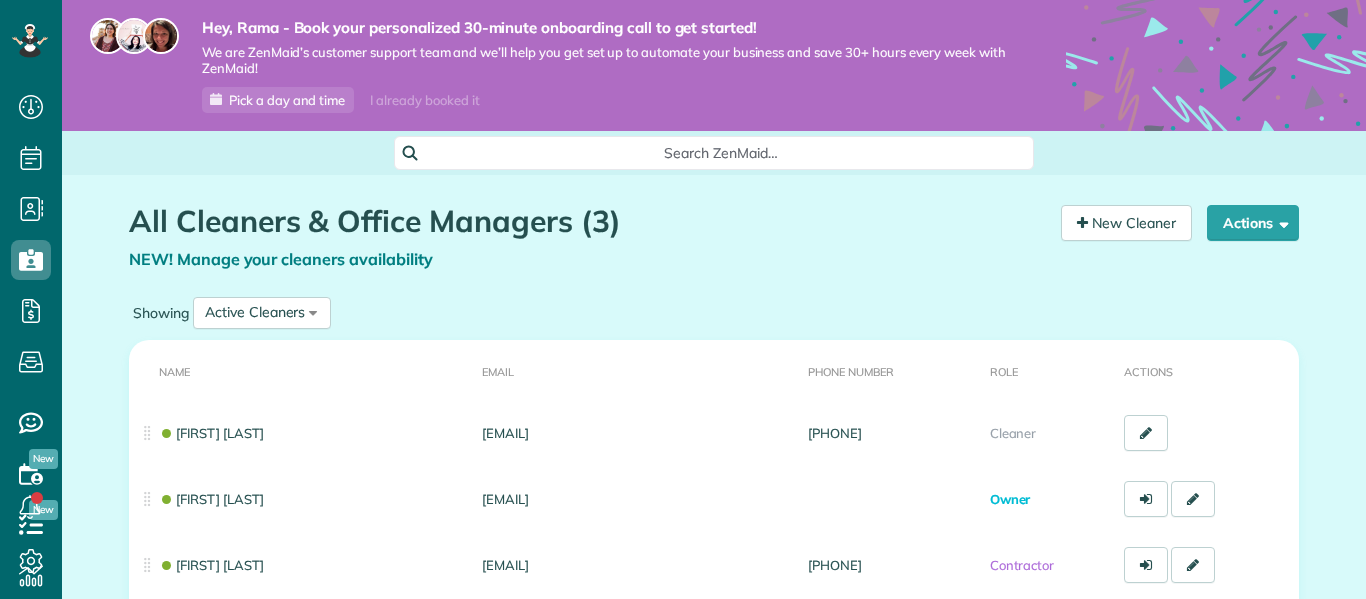 scroll, scrollTop: 0, scrollLeft: 0, axis: both 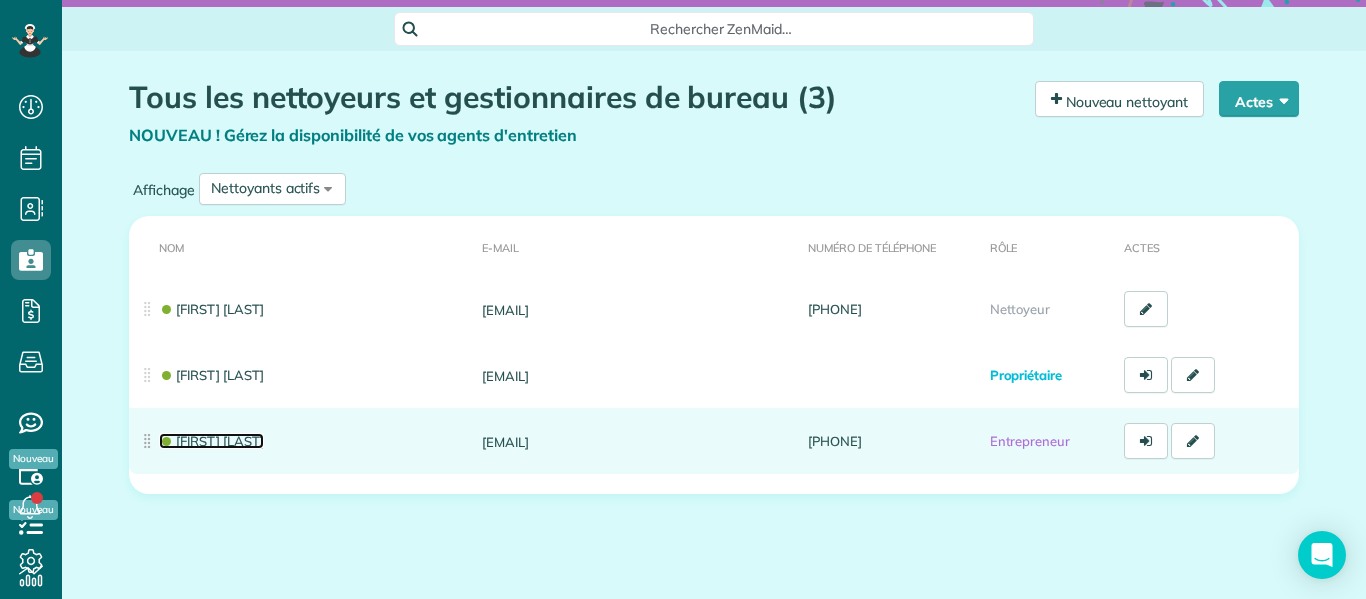 click on "Kafoumba COULIBALY" at bounding box center [220, 441] 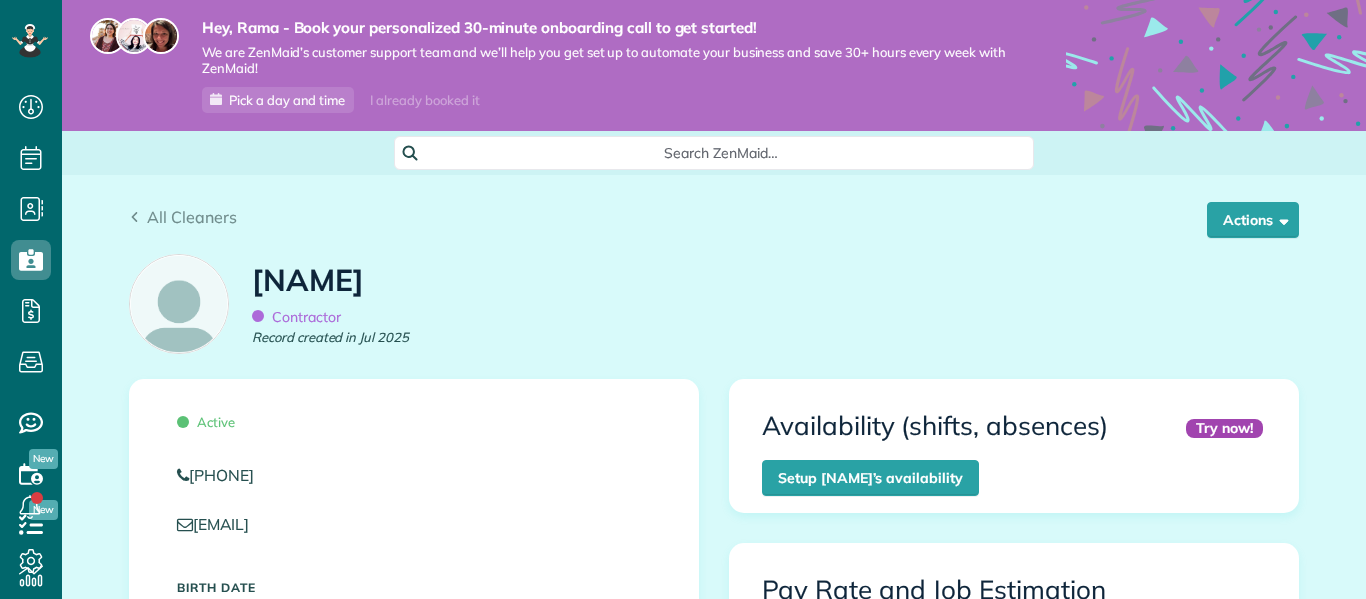 scroll, scrollTop: 0, scrollLeft: 0, axis: both 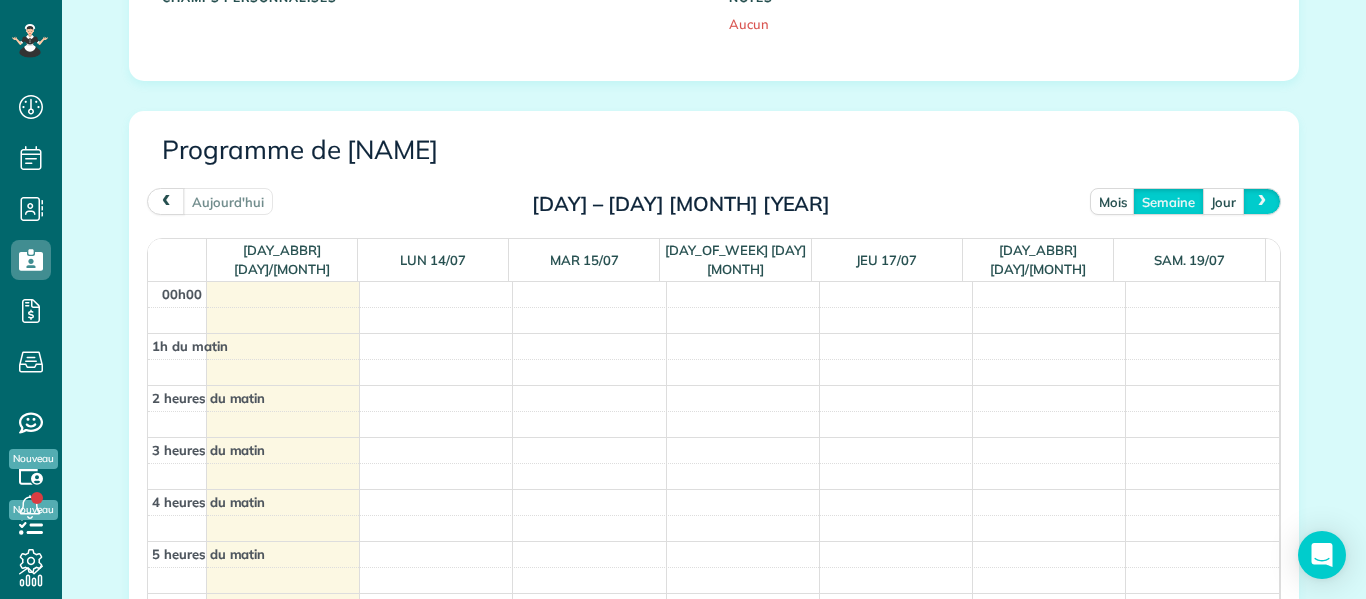 click at bounding box center (1262, 201) 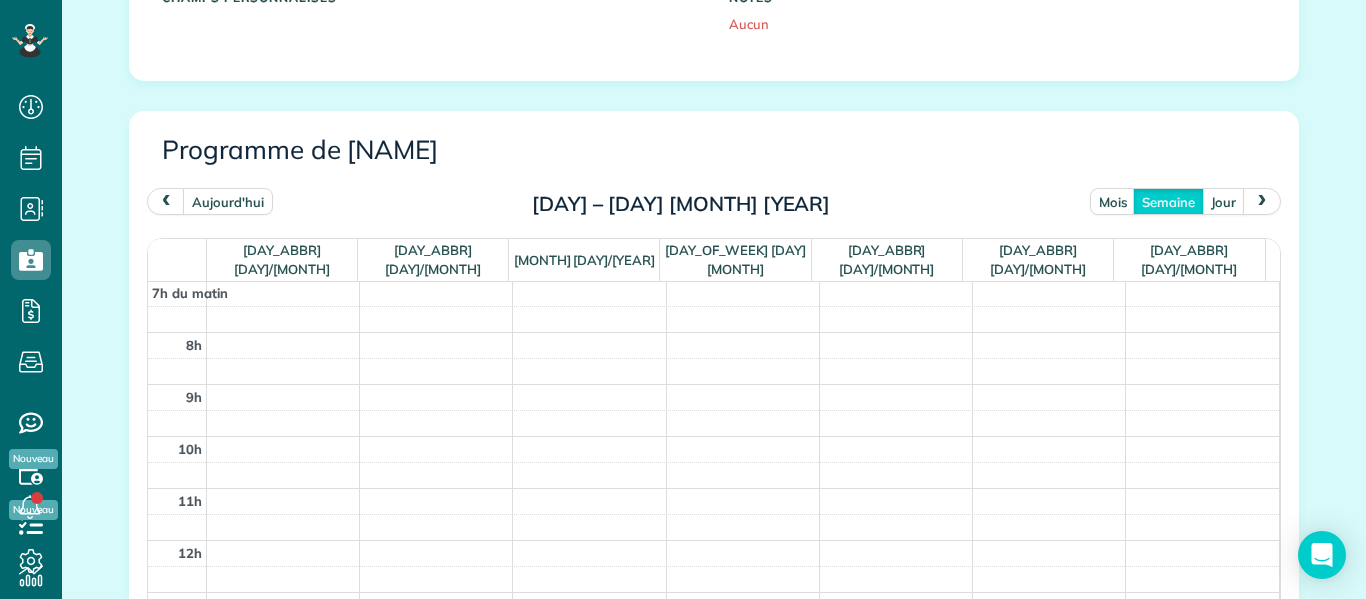 scroll, scrollTop: 433, scrollLeft: 0, axis: vertical 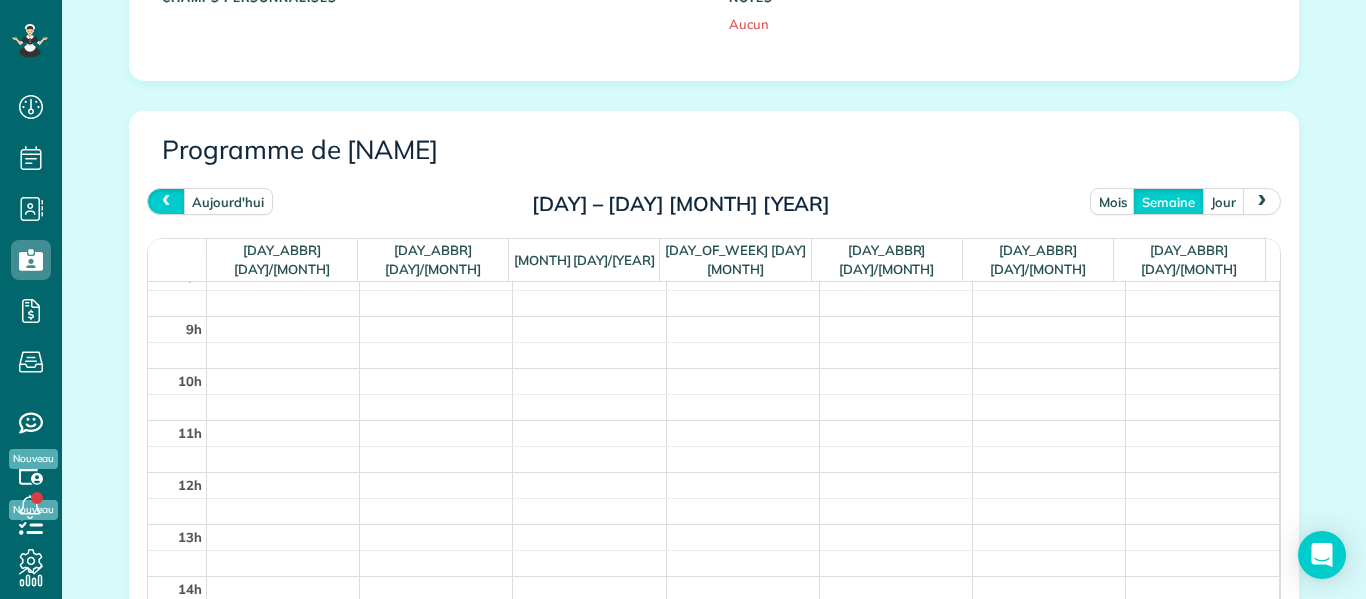 click at bounding box center [166, 201] 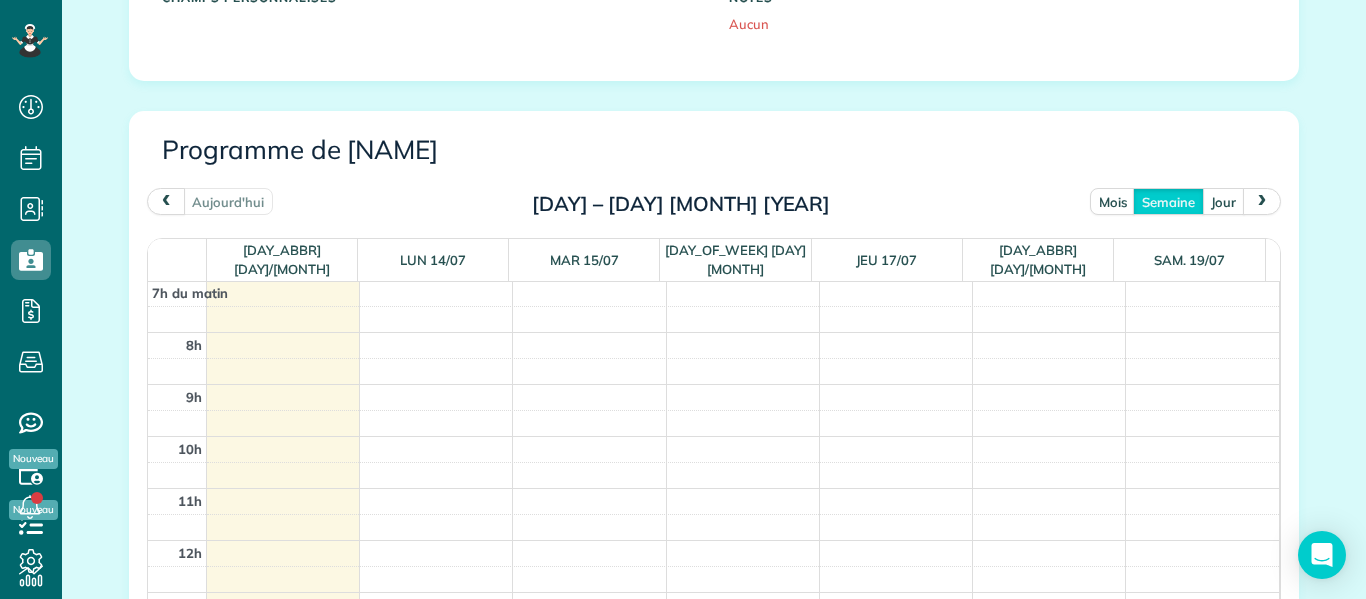 scroll, scrollTop: 433, scrollLeft: 0, axis: vertical 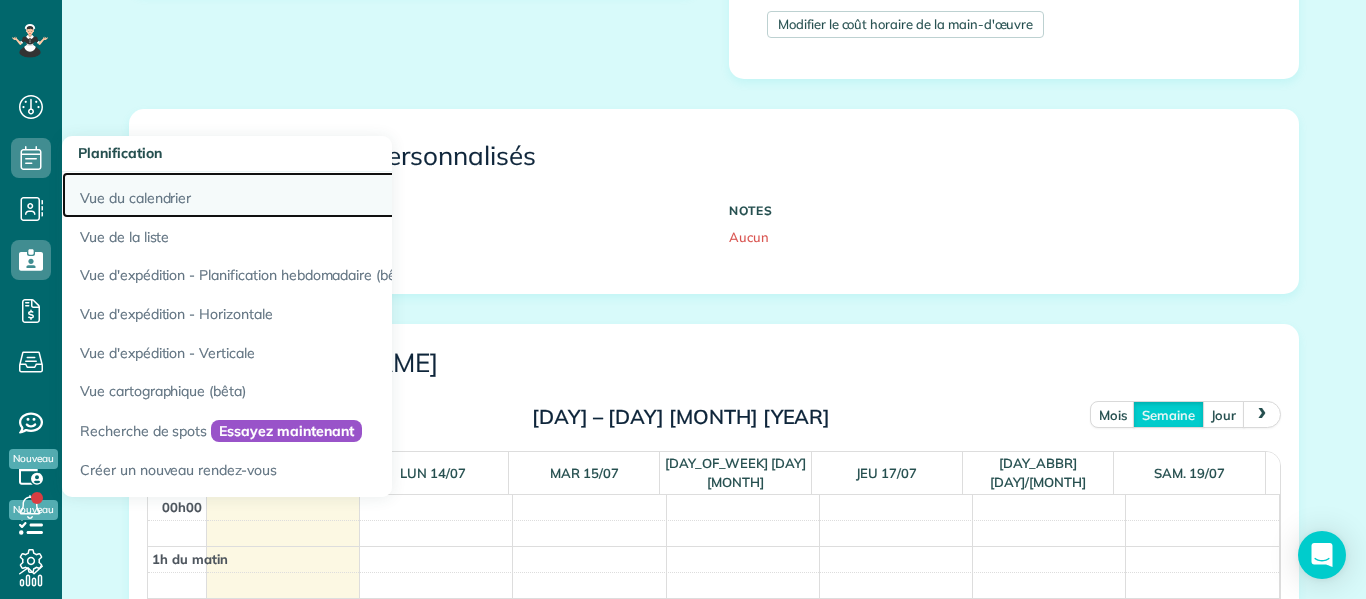 click on "Vue du calendrier" at bounding box center [135, 198] 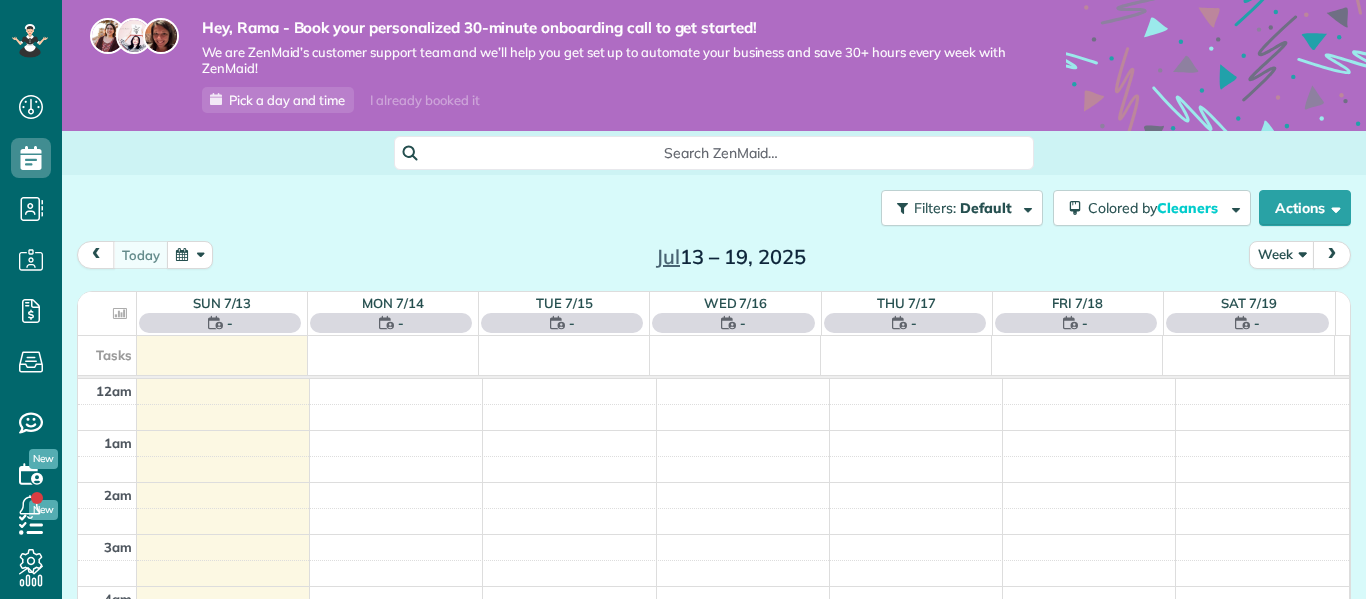 scroll, scrollTop: 0, scrollLeft: 0, axis: both 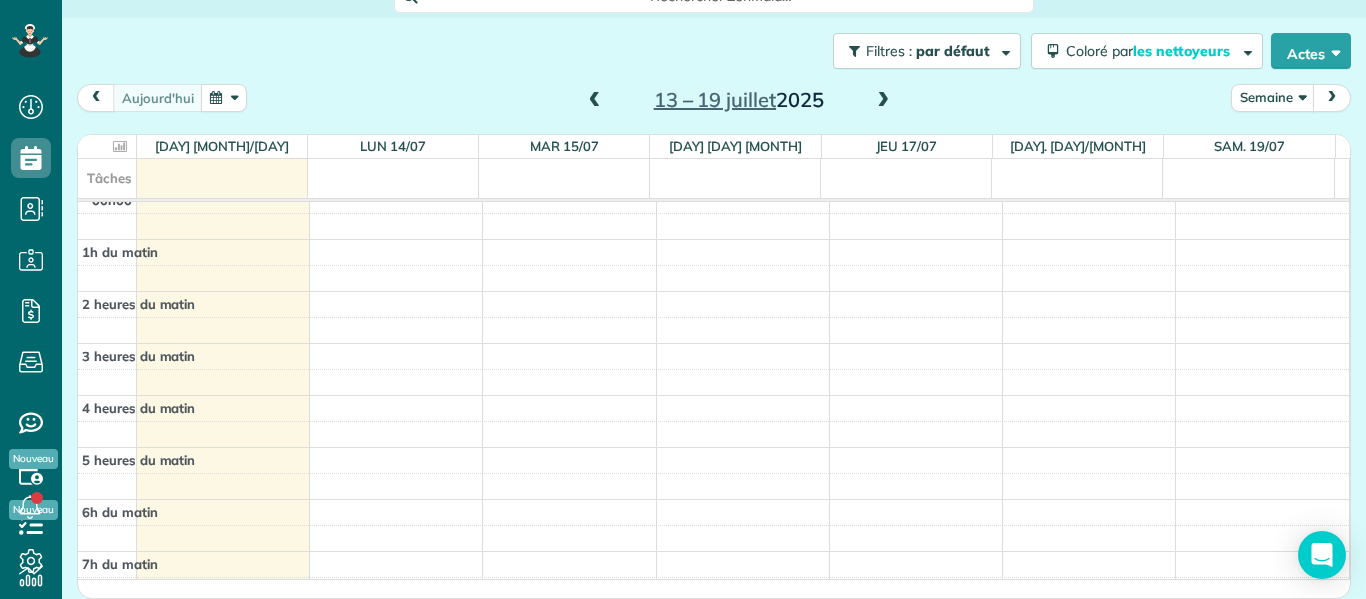 click at bounding box center (883, 101) 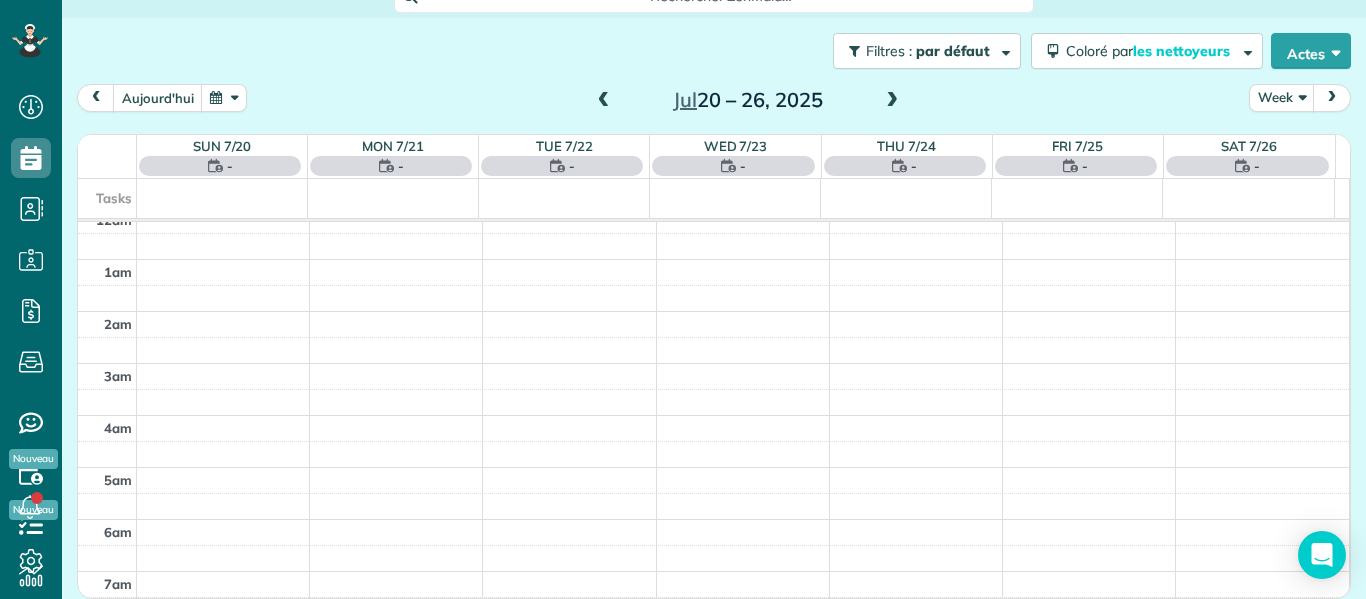 scroll, scrollTop: 365, scrollLeft: 0, axis: vertical 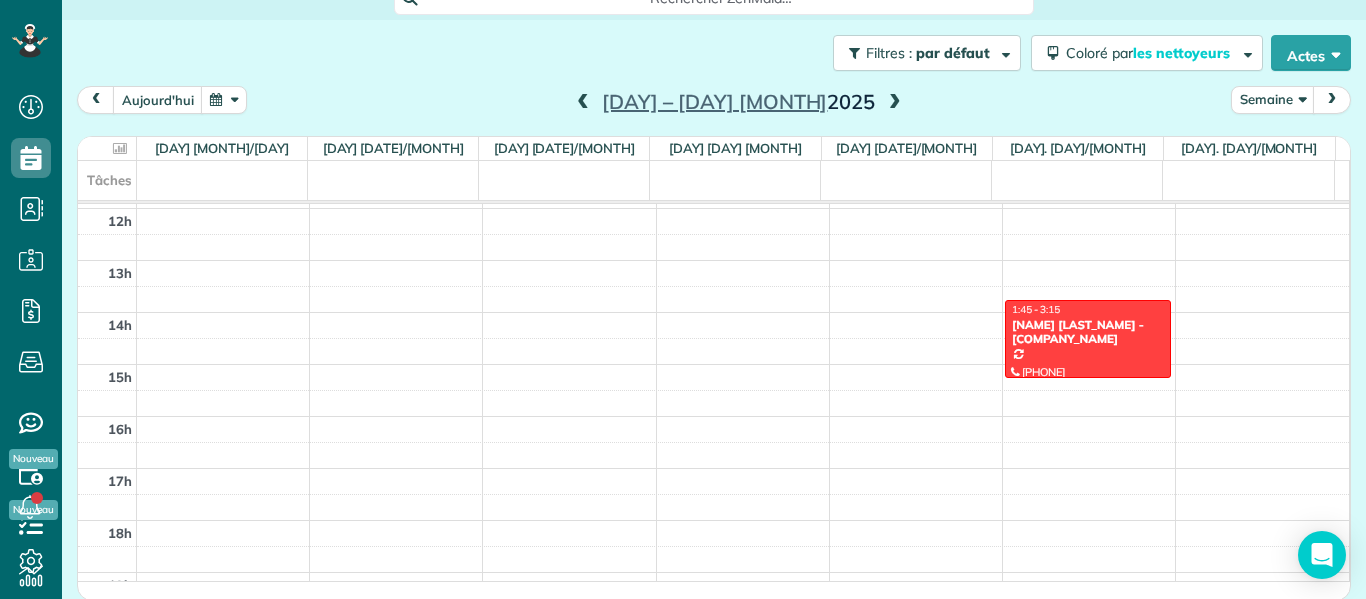 drag, startPoint x: 1049, startPoint y: 309, endPoint x: 1053, endPoint y: 370, distance: 61.13101 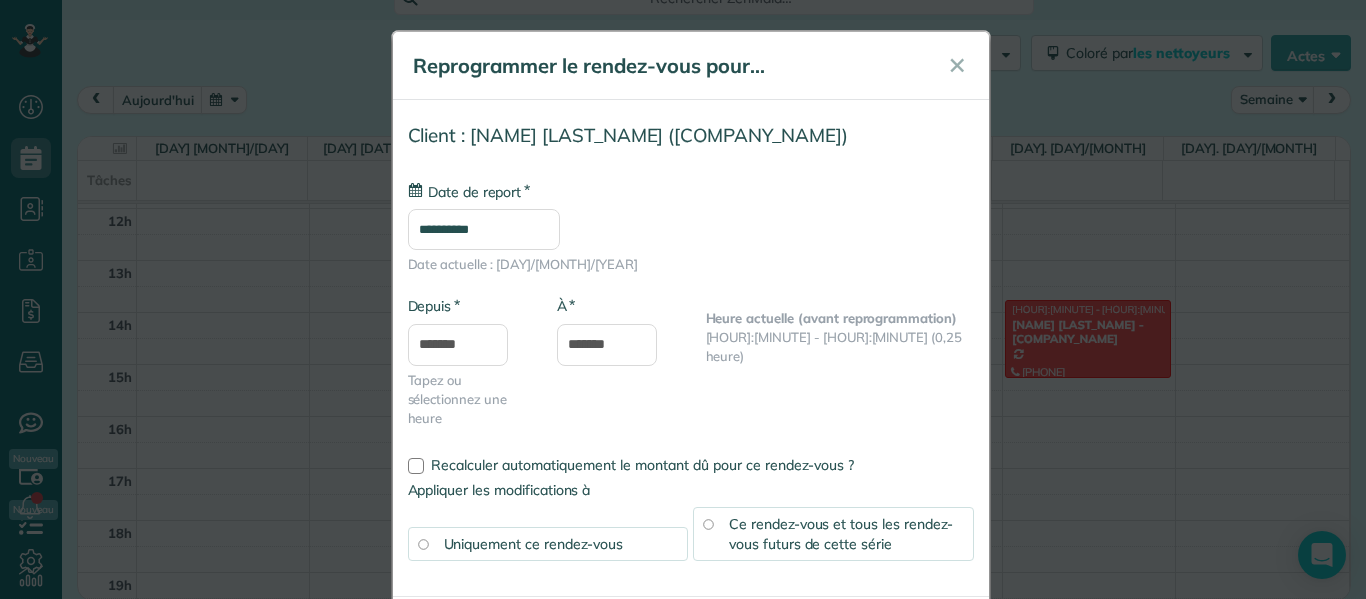 type on "**********" 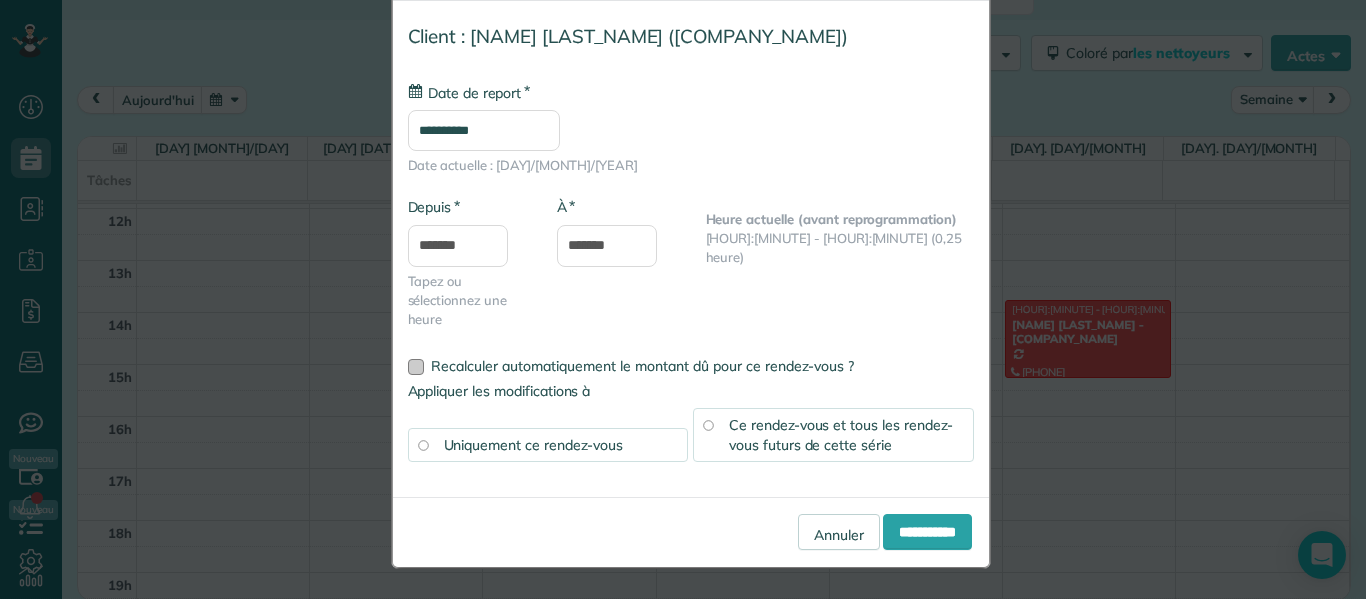 scroll, scrollTop: 0, scrollLeft: 0, axis: both 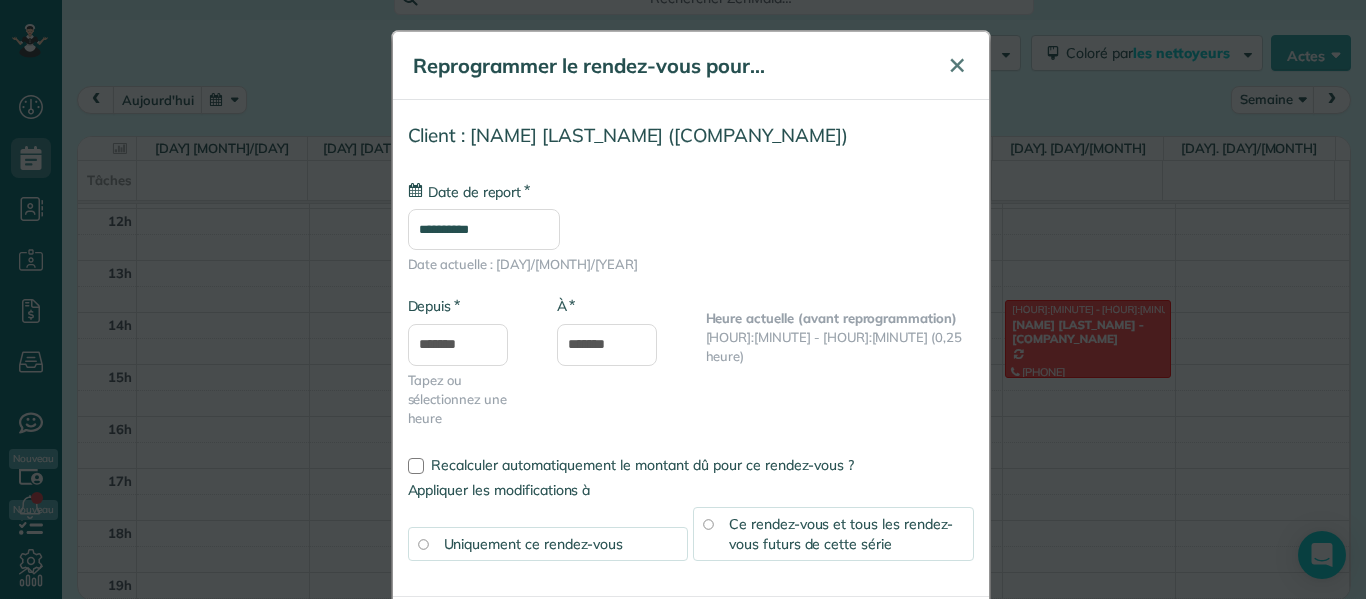 click on "✕" at bounding box center (957, 65) 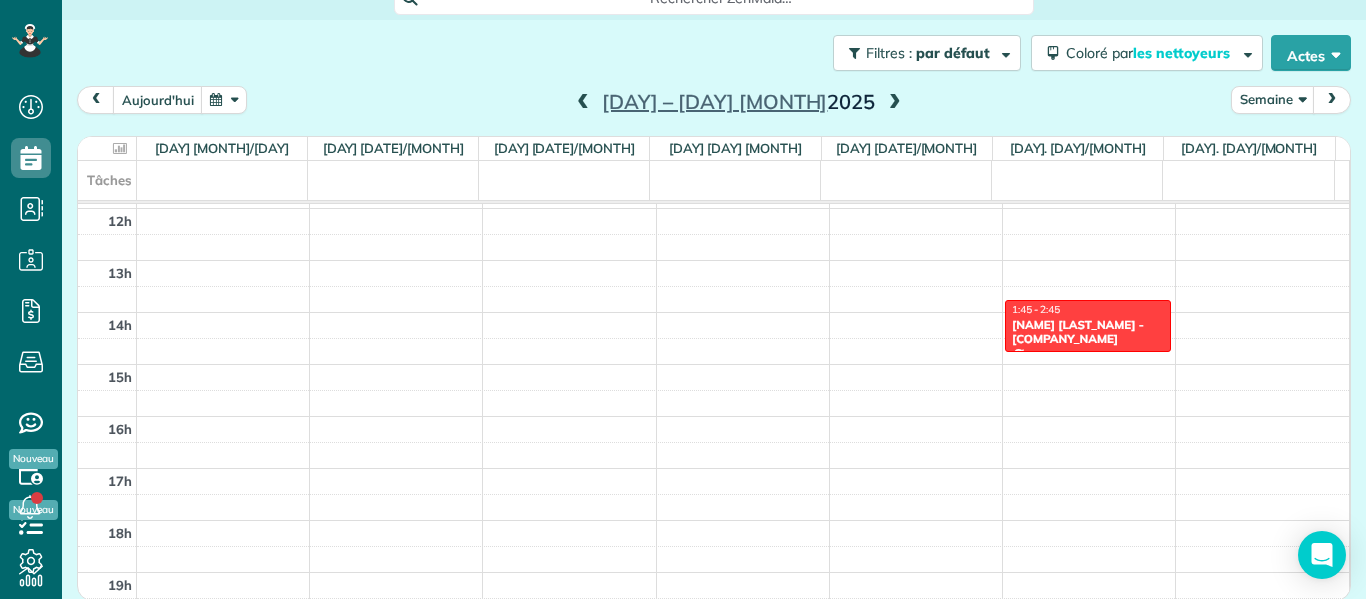 drag, startPoint x: 1045, startPoint y: 311, endPoint x: 1046, endPoint y: 340, distance: 29.017237 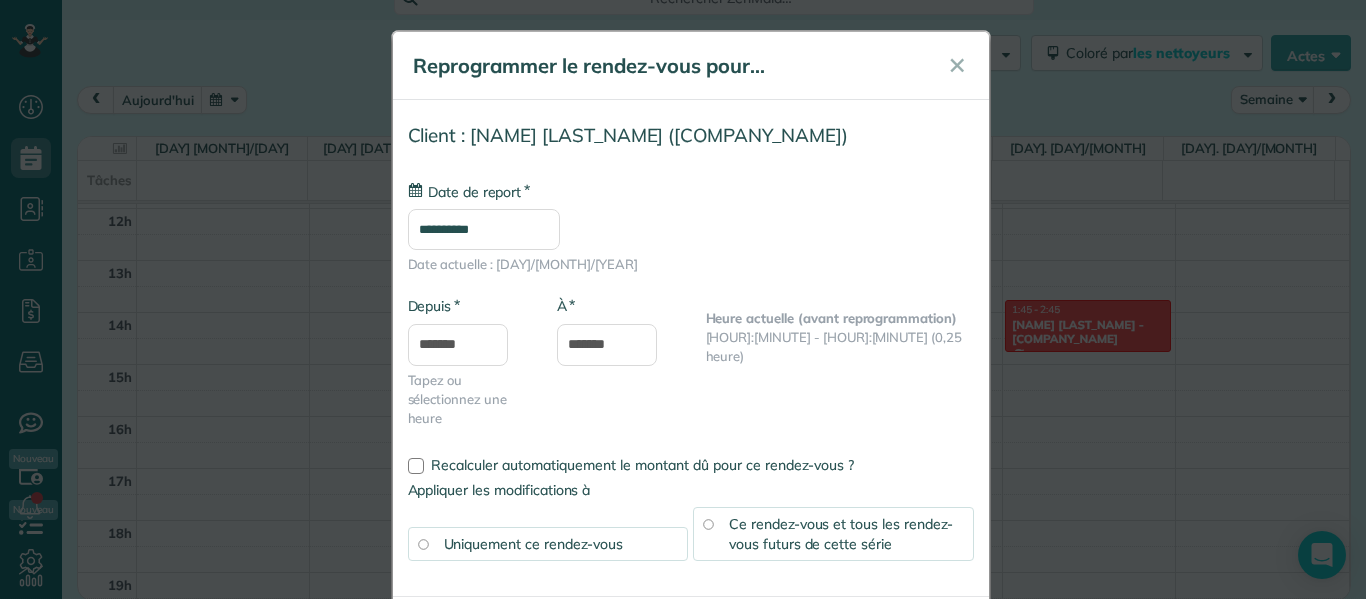 type on "**********" 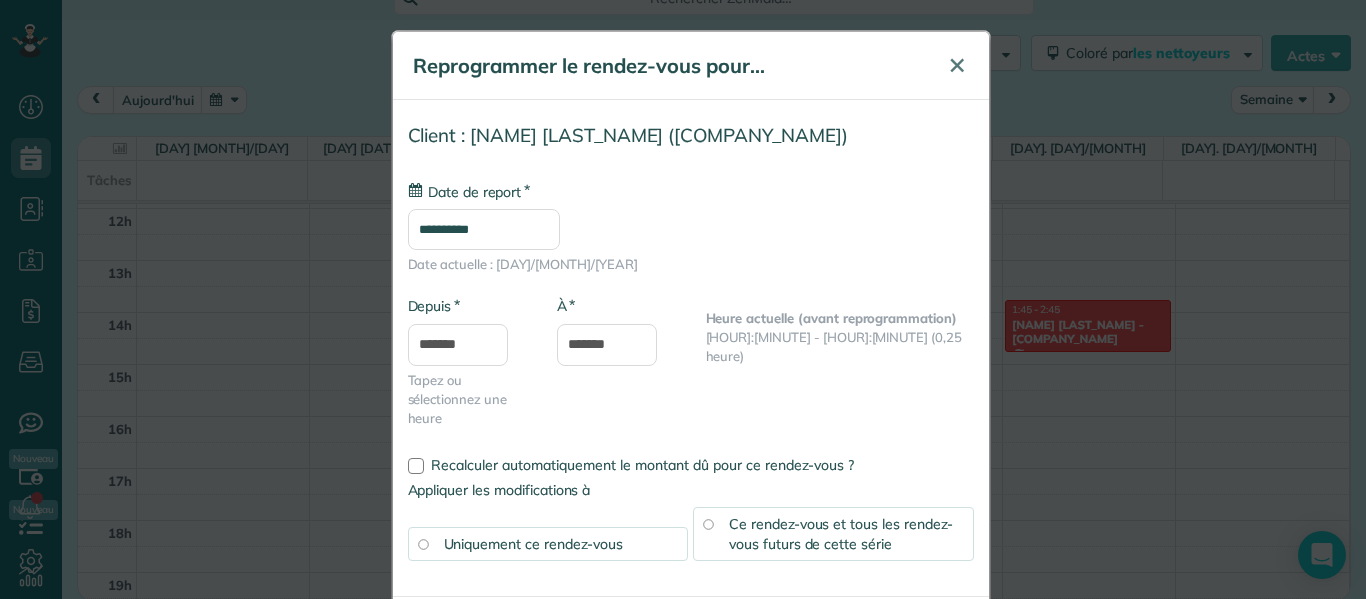 click on "✕" at bounding box center [957, 65] 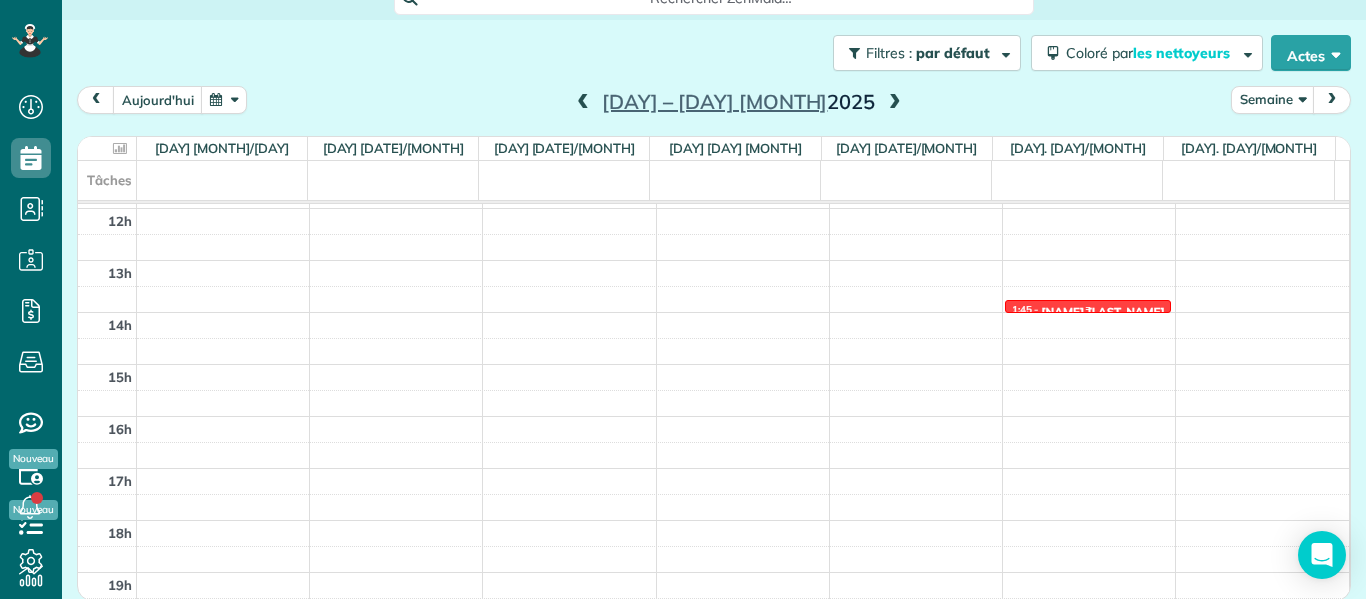 click at bounding box center [1088, 308] 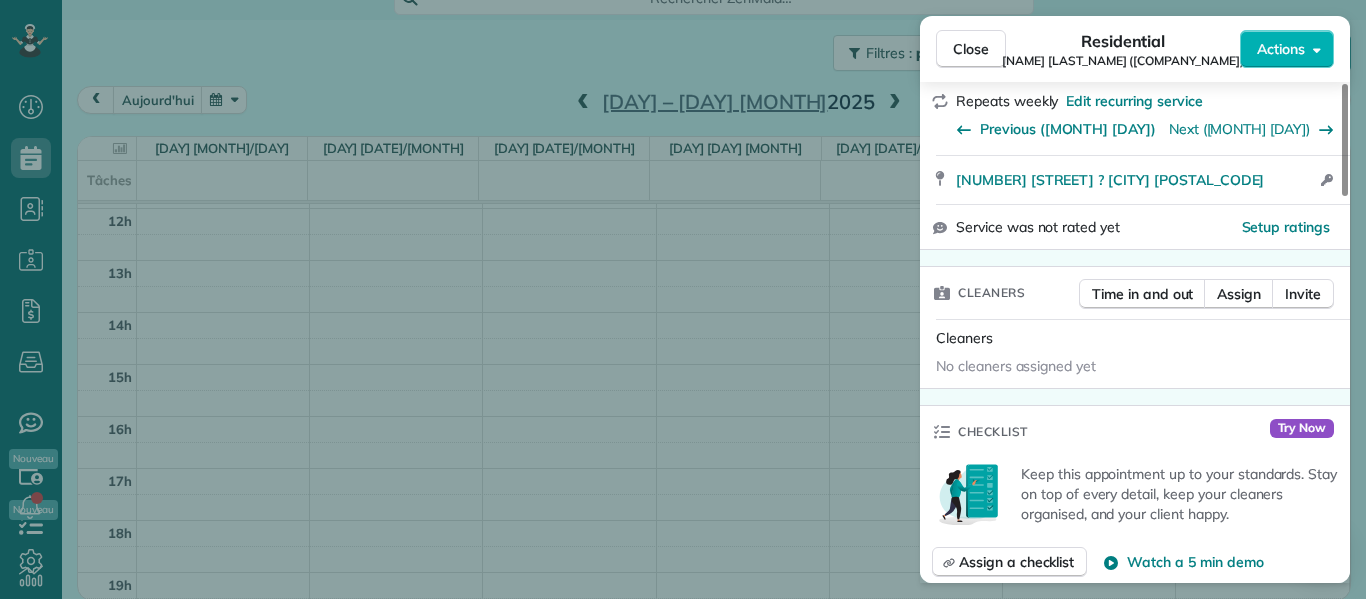 scroll, scrollTop: 380, scrollLeft: 0, axis: vertical 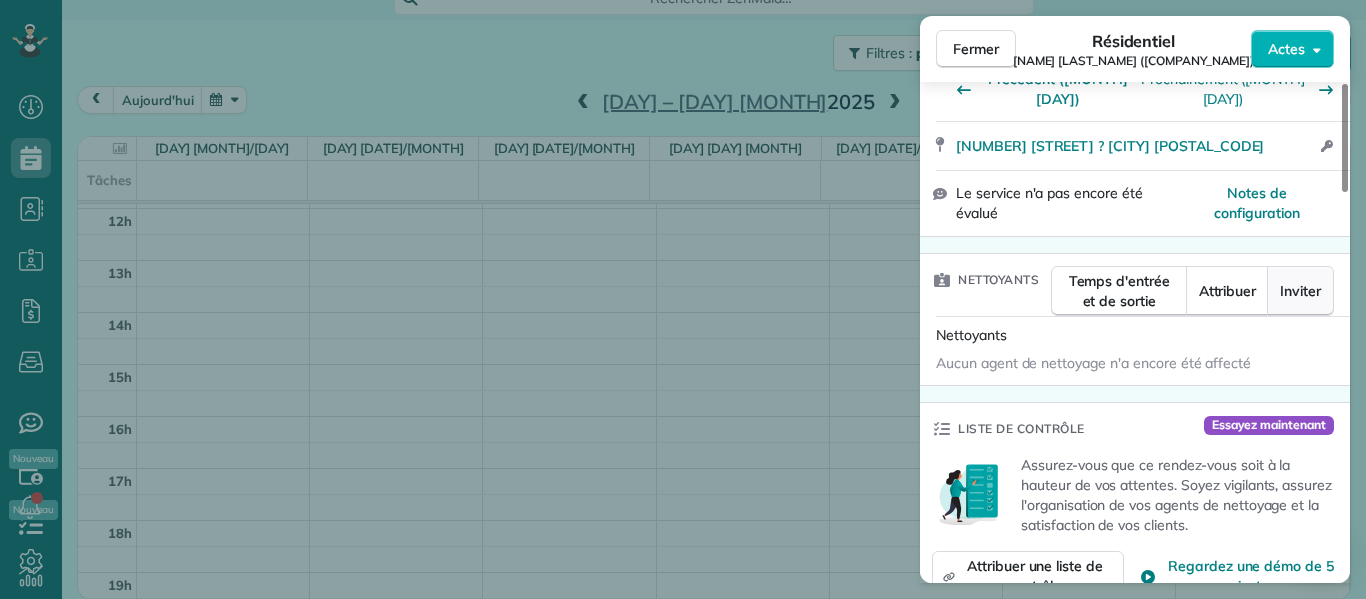 click on "Inviter" at bounding box center [1300, 291] 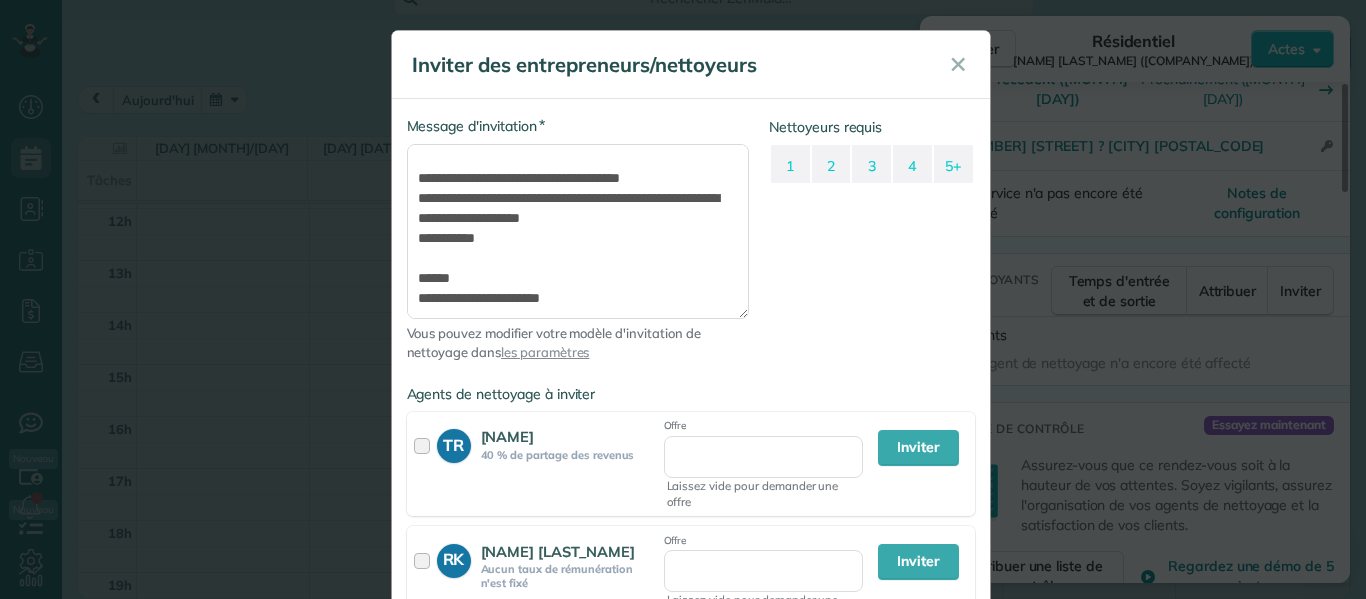 scroll, scrollTop: 267, scrollLeft: 0, axis: vertical 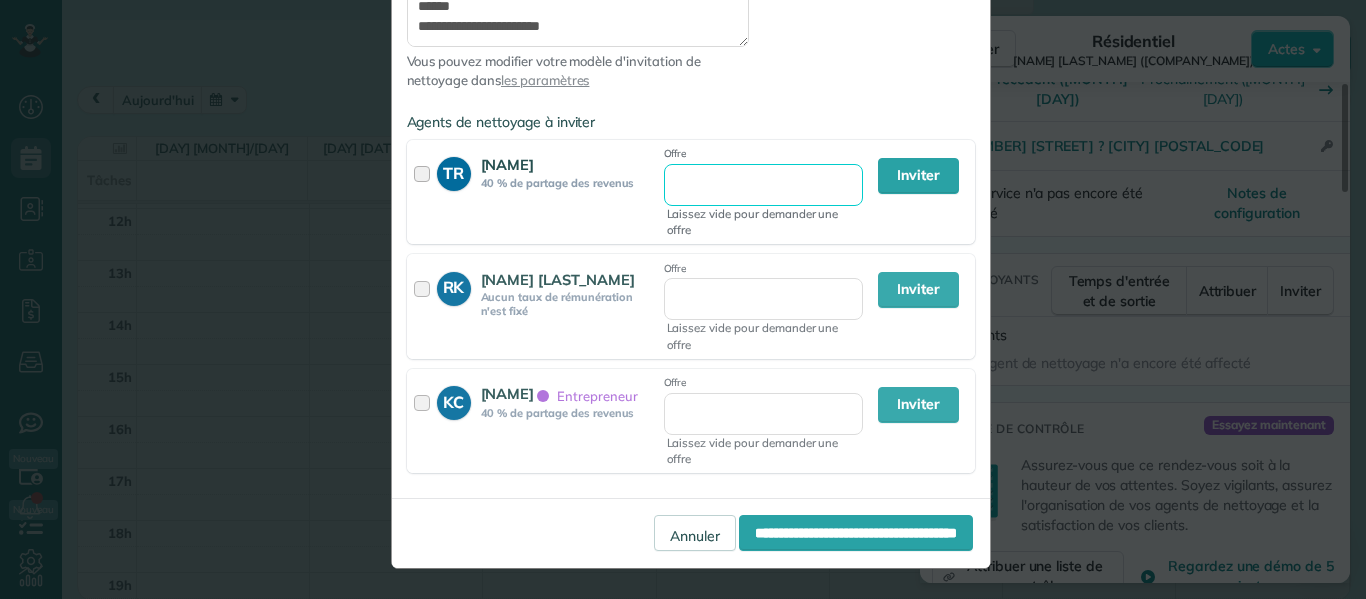 click on "Offre" at bounding box center [763, 185] 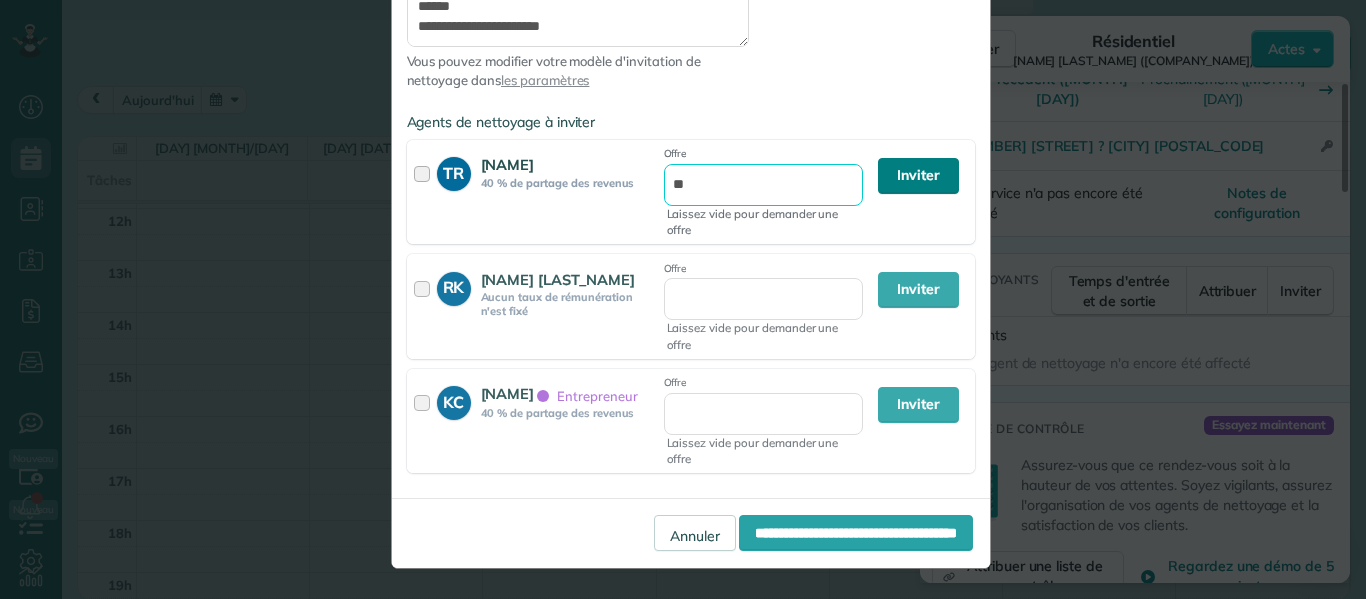 type on "*" 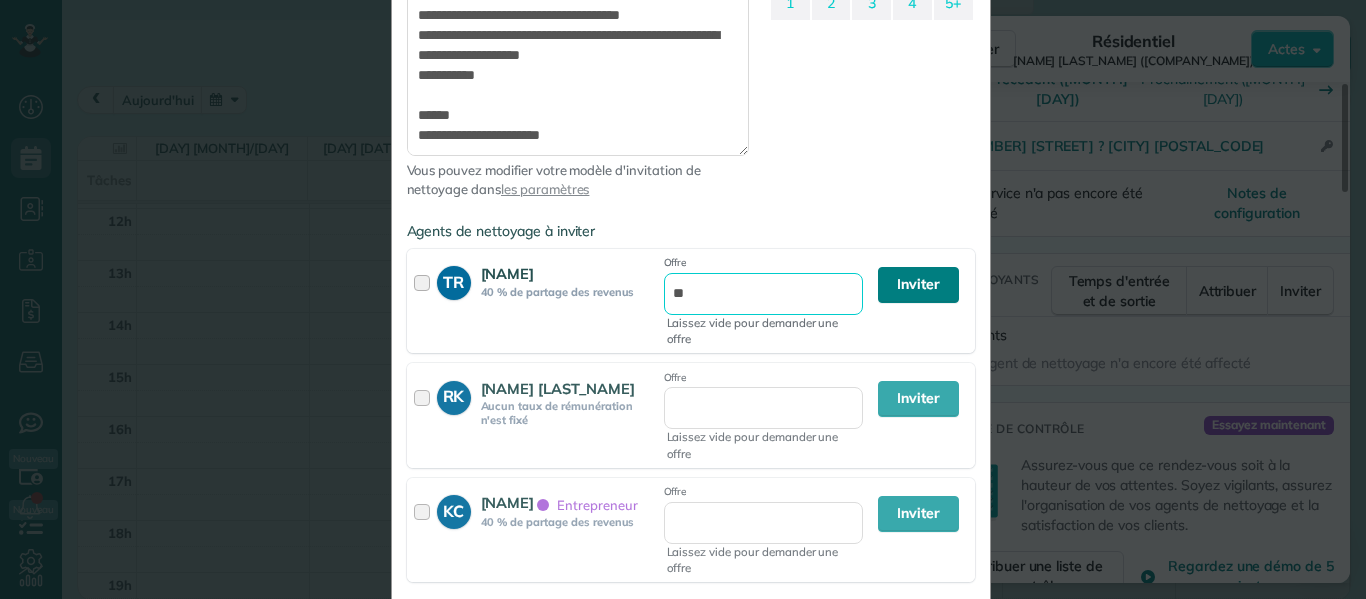 scroll, scrollTop: 161, scrollLeft: 0, axis: vertical 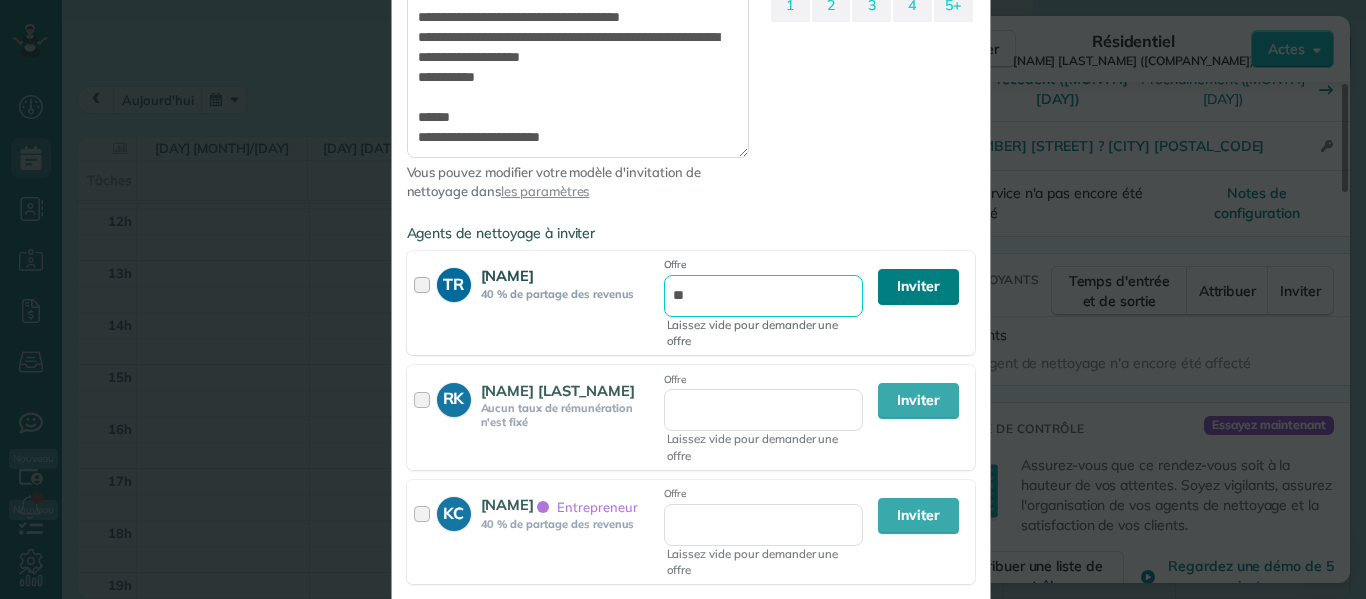 type on "**" 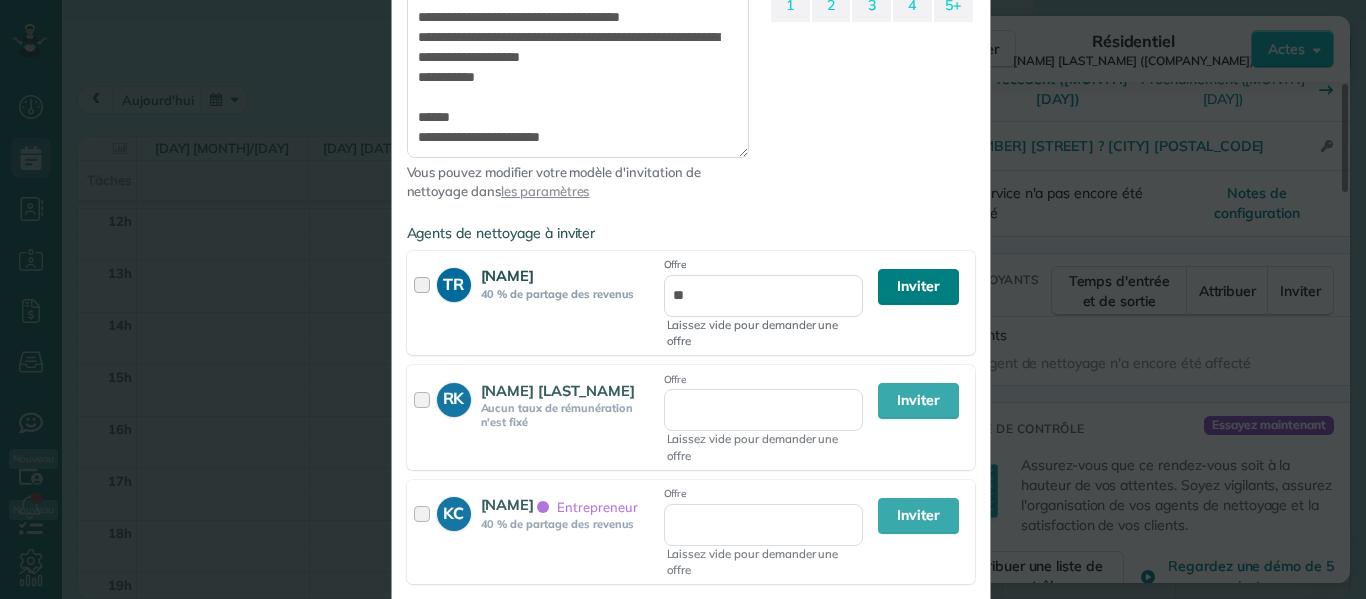 click on "Inviter" at bounding box center [918, 285] 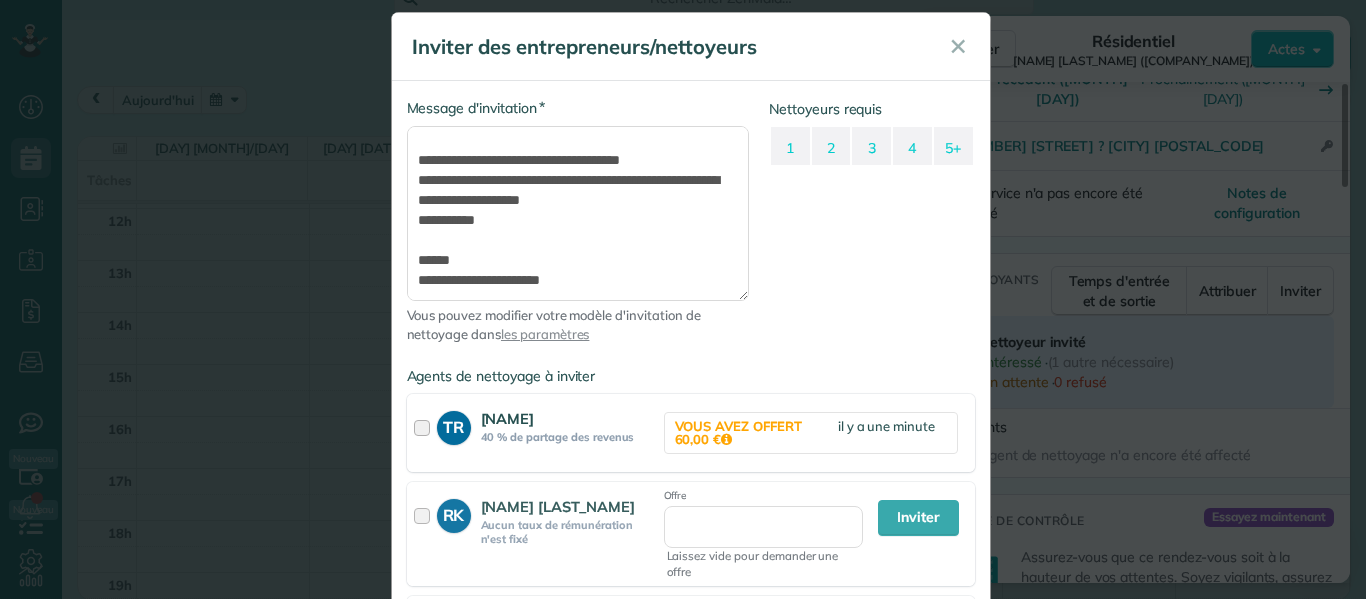 scroll, scrollTop: 17, scrollLeft: 0, axis: vertical 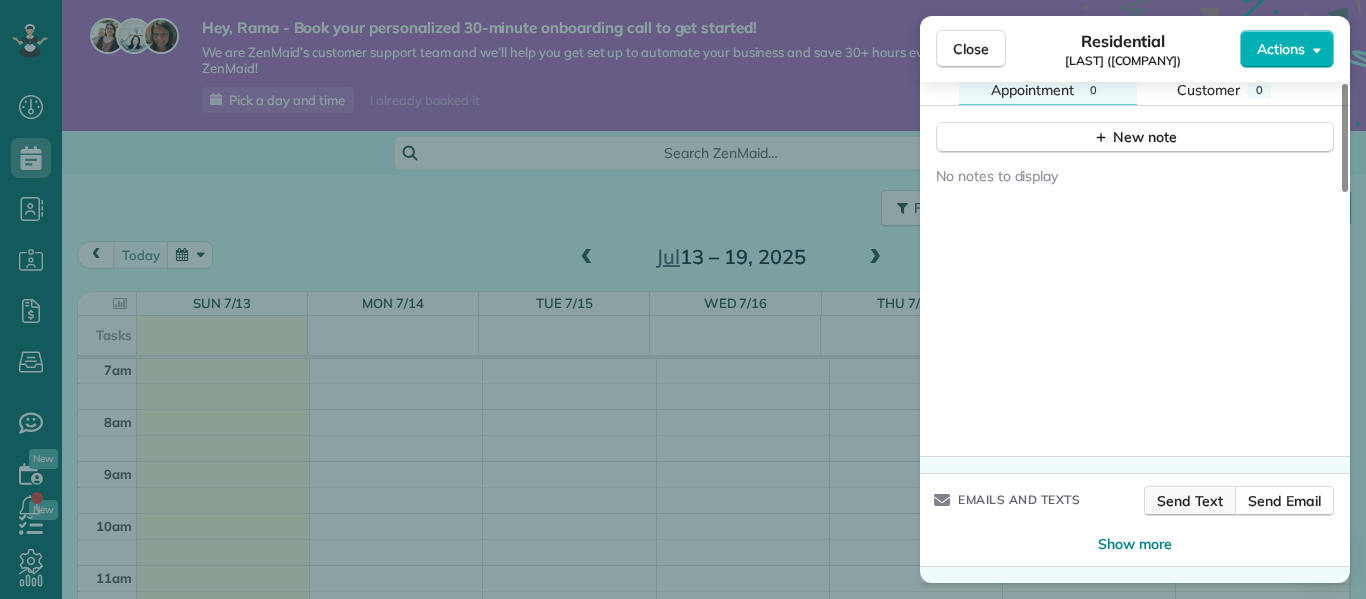 click on "Send Text" at bounding box center [1190, 501] 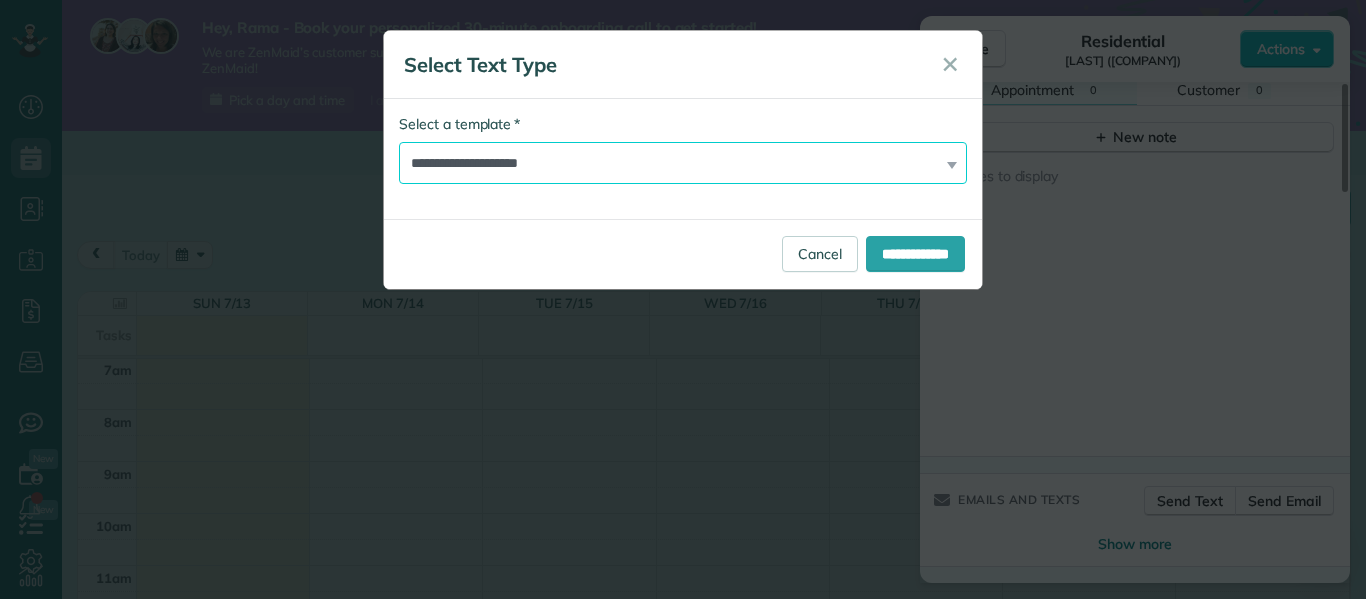 click on "**********" at bounding box center [683, 163] 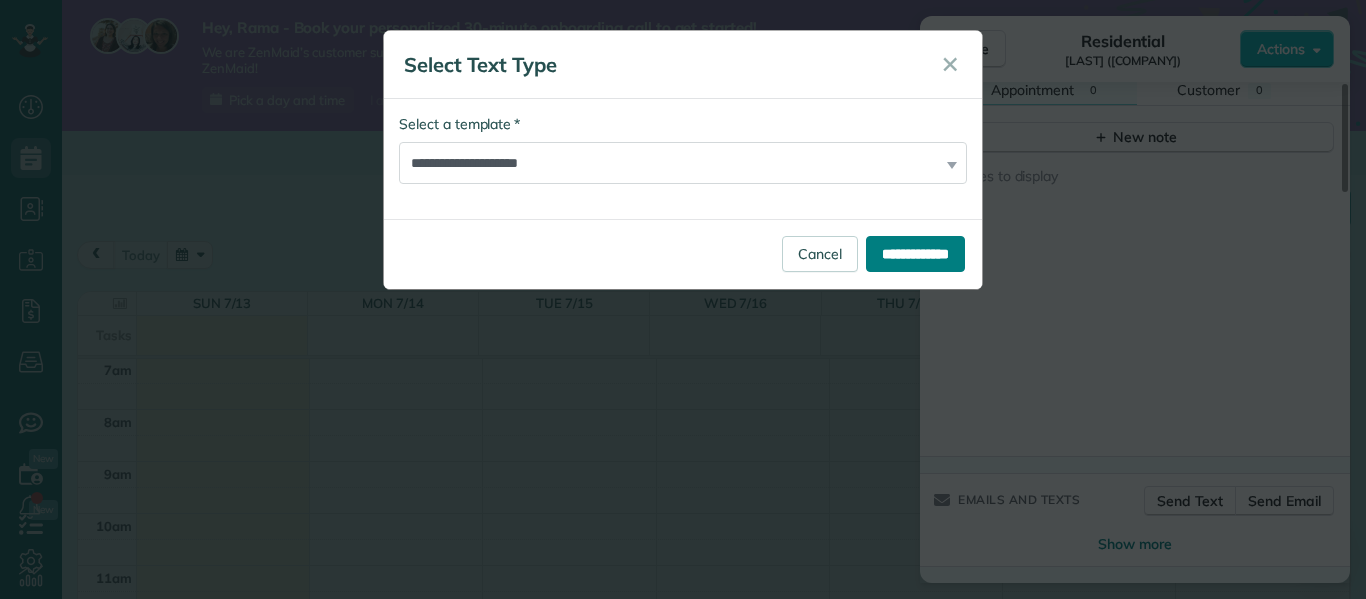 click on "**********" at bounding box center [915, 254] 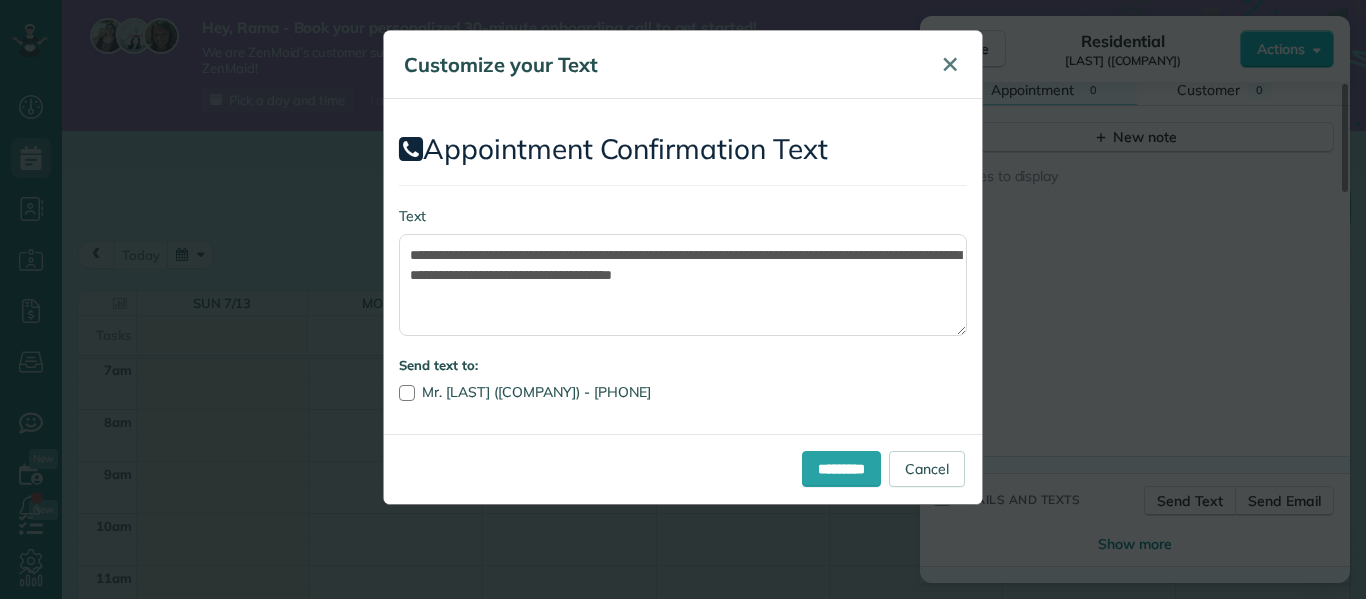 click on "✕" at bounding box center (950, 64) 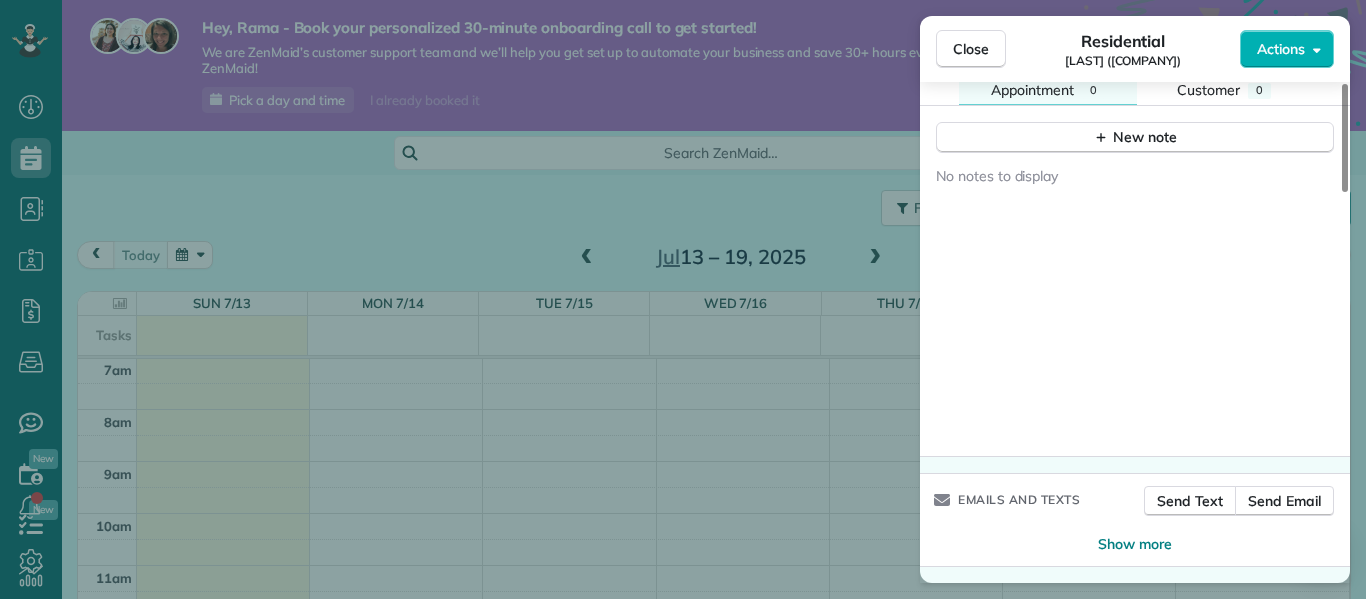 click on "Close Residential [LAST] ([COMPANY]) Actions Status Active [LAST] ([COMPANY]) · Open profile Mobile [PHONE] Copy [EMAIL] Copy View Details Residential [DAY], [MONTH] [DAY], [YEAR] [TIME] [TIME] [DURATION] Repeats weekly Edit recurring service Previous ([MONTH] [DAY]) Next ([MONTH] [DAY]) [NUMBER] [STREET] ? [CITY] [POSTAL_CODE] Open access information Service was not rated yet Setup ratings Cleaners Time in and out Assign Invite 1 Cleaners invited 1 Interested   · (0 more needed) 0 Pending   · 0 Declined Cleaners No cleaners assigned yet Checklist Try Now Keep this appointment up to your standards. Stay on top of every detail, keep your cleaners organised, and your client happy. Assign a checklist Watch a 5 min demo Billing Billing actions Price €0,00 Overcharge €0,00 Discount €0,00 Coupon discount - Primary tax - Secondary tax - Total appointment price €0,00 Tips collected New feature! €0,00 Mark as paid Total including tip €0,00 - Pay Method" at bounding box center (683, 299) 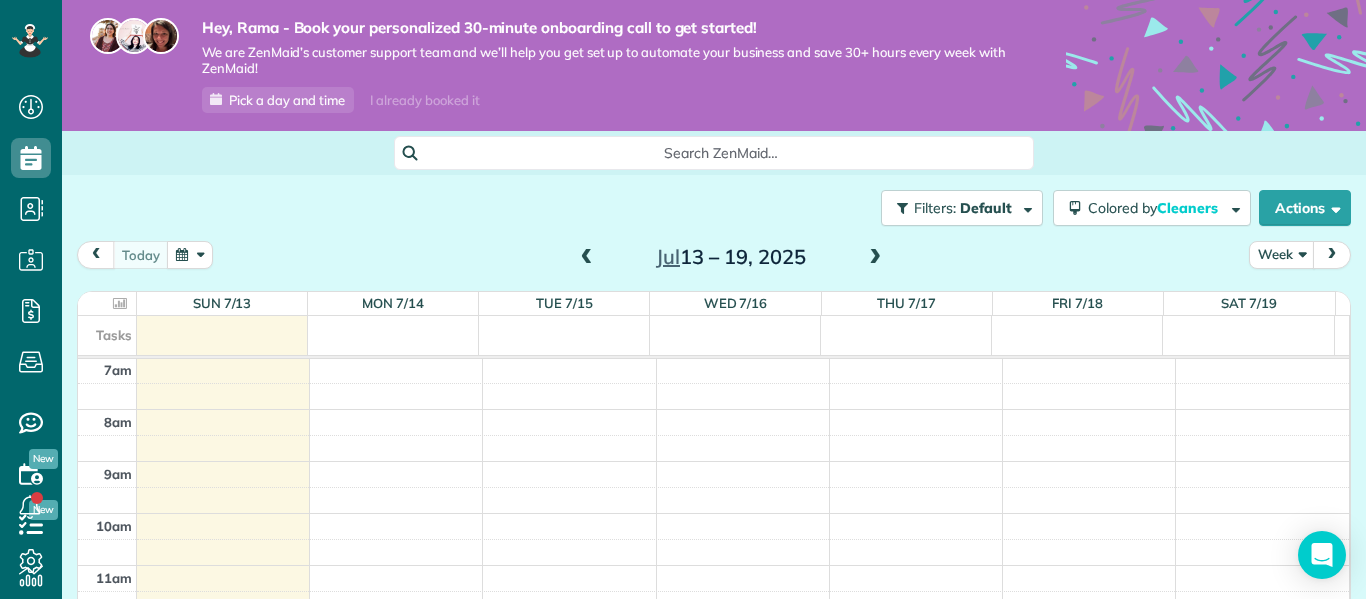 click at bounding box center [129, 65] 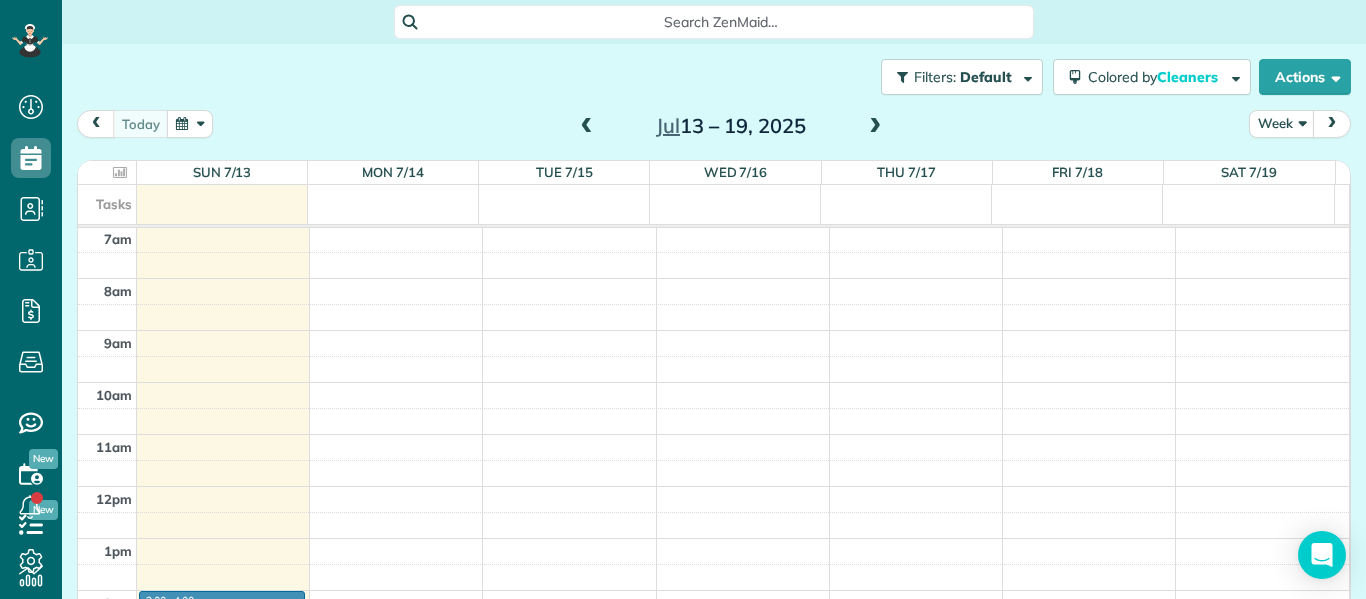 scroll, scrollTop: 157, scrollLeft: 0, axis: vertical 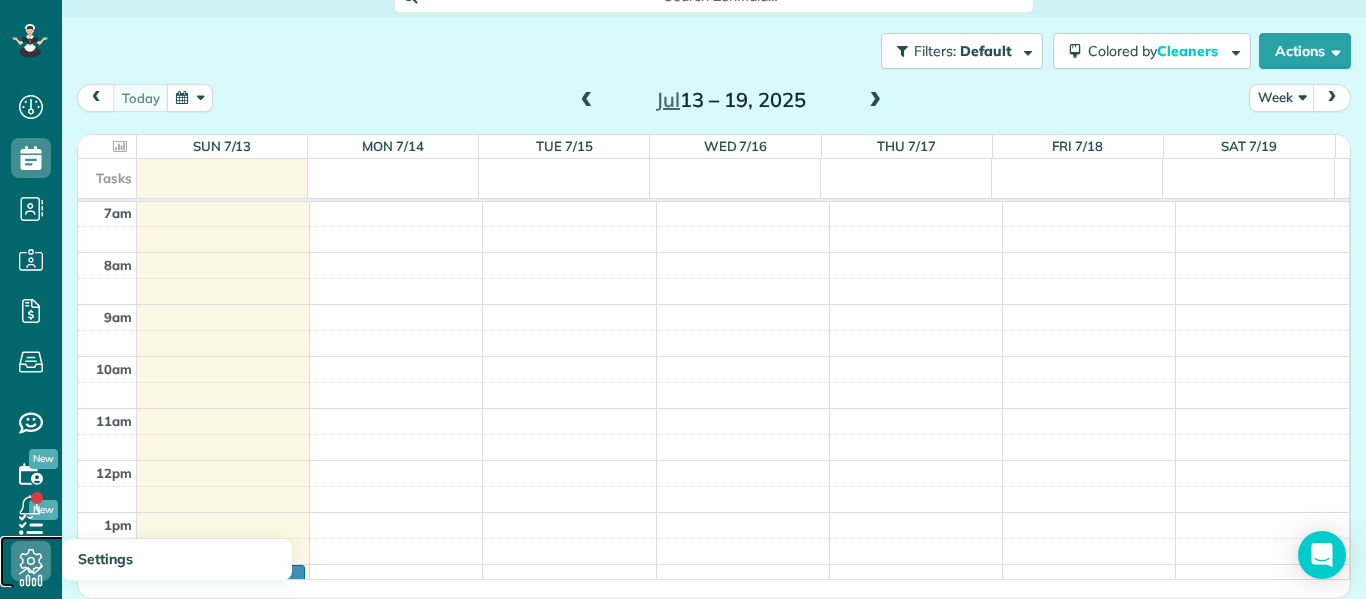 click 